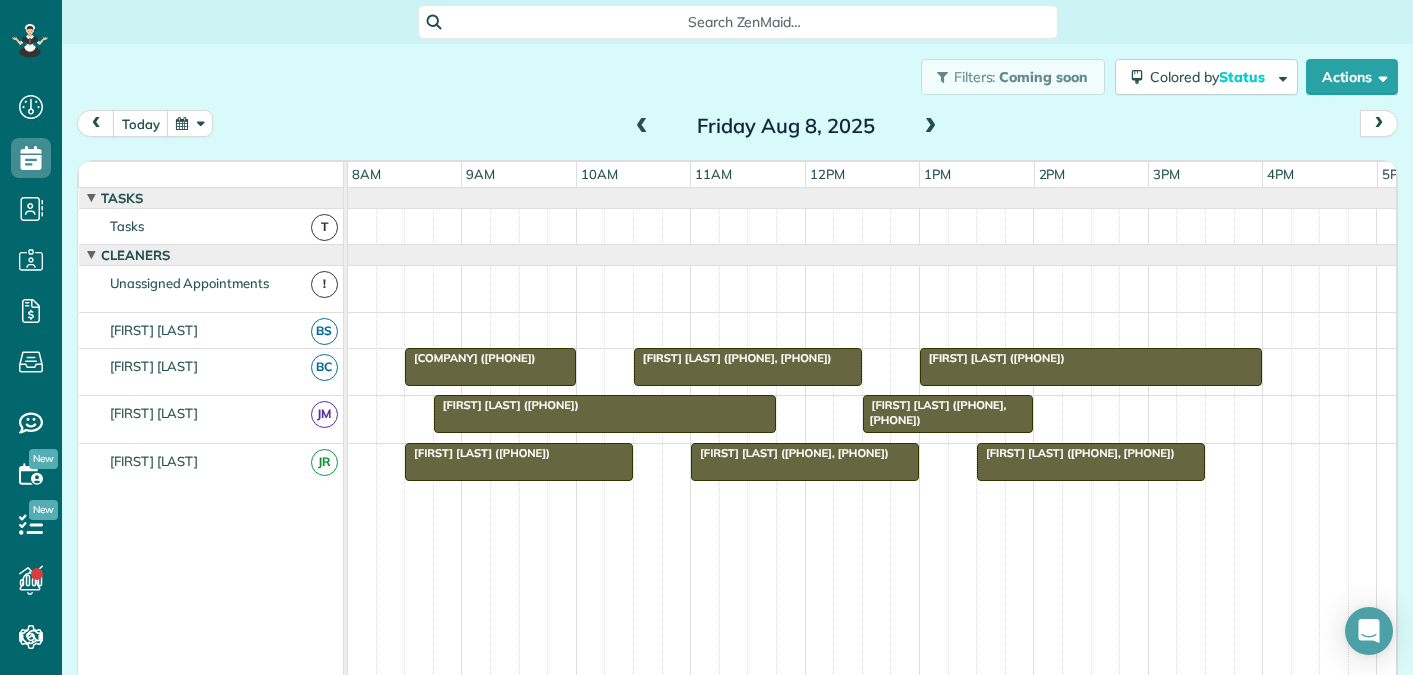 scroll, scrollTop: 0, scrollLeft: 0, axis: both 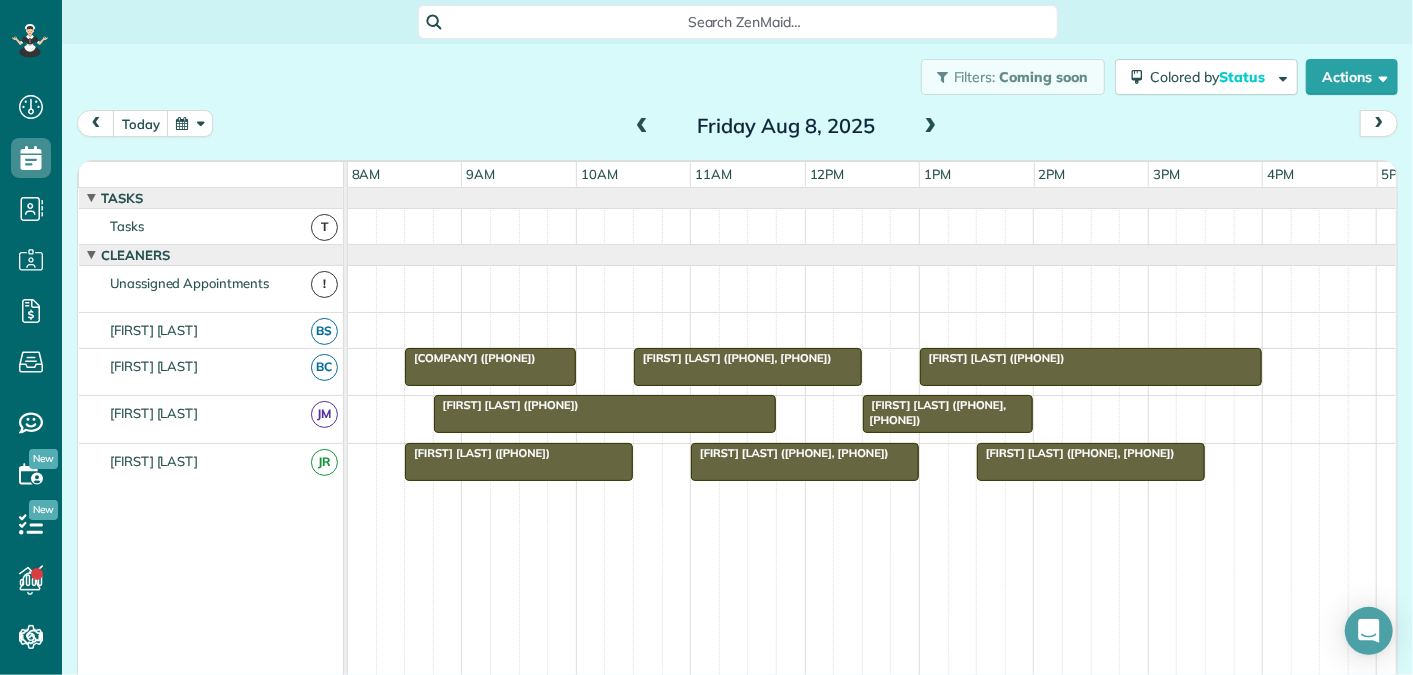 click at bounding box center [931, 127] 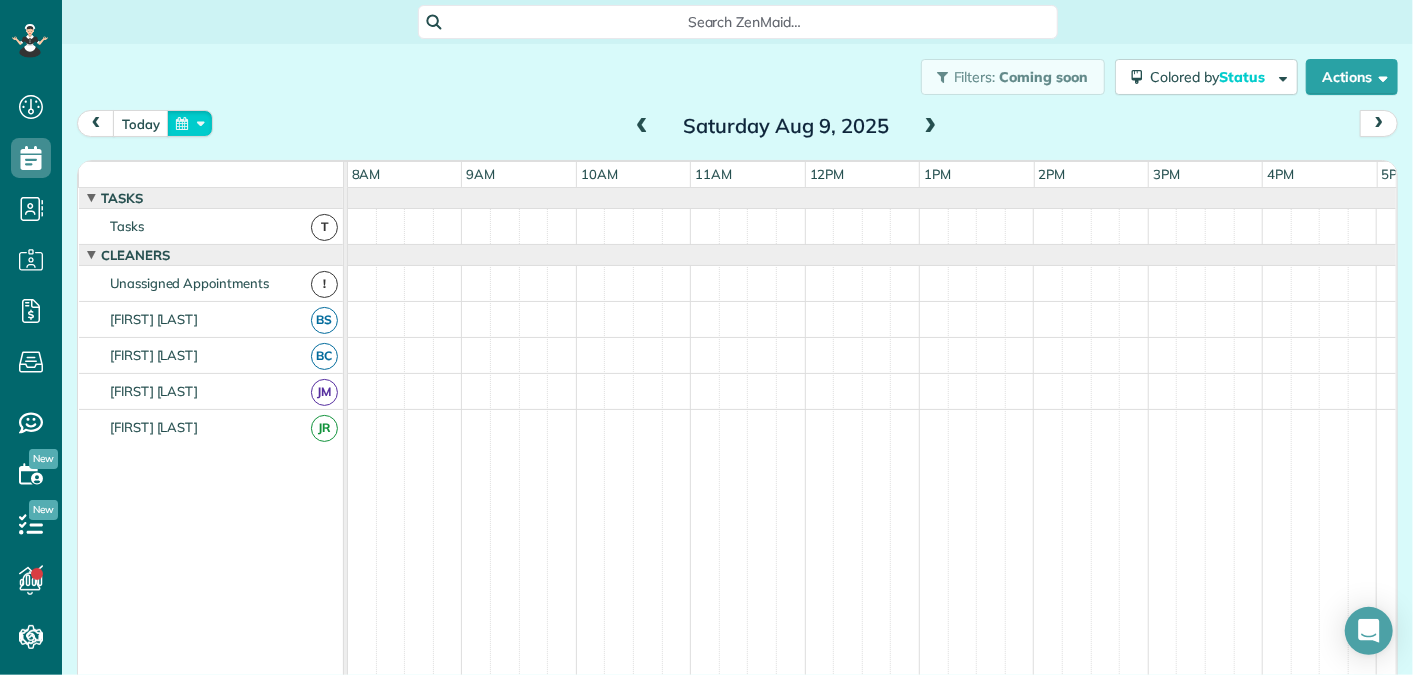 click at bounding box center [190, 123] 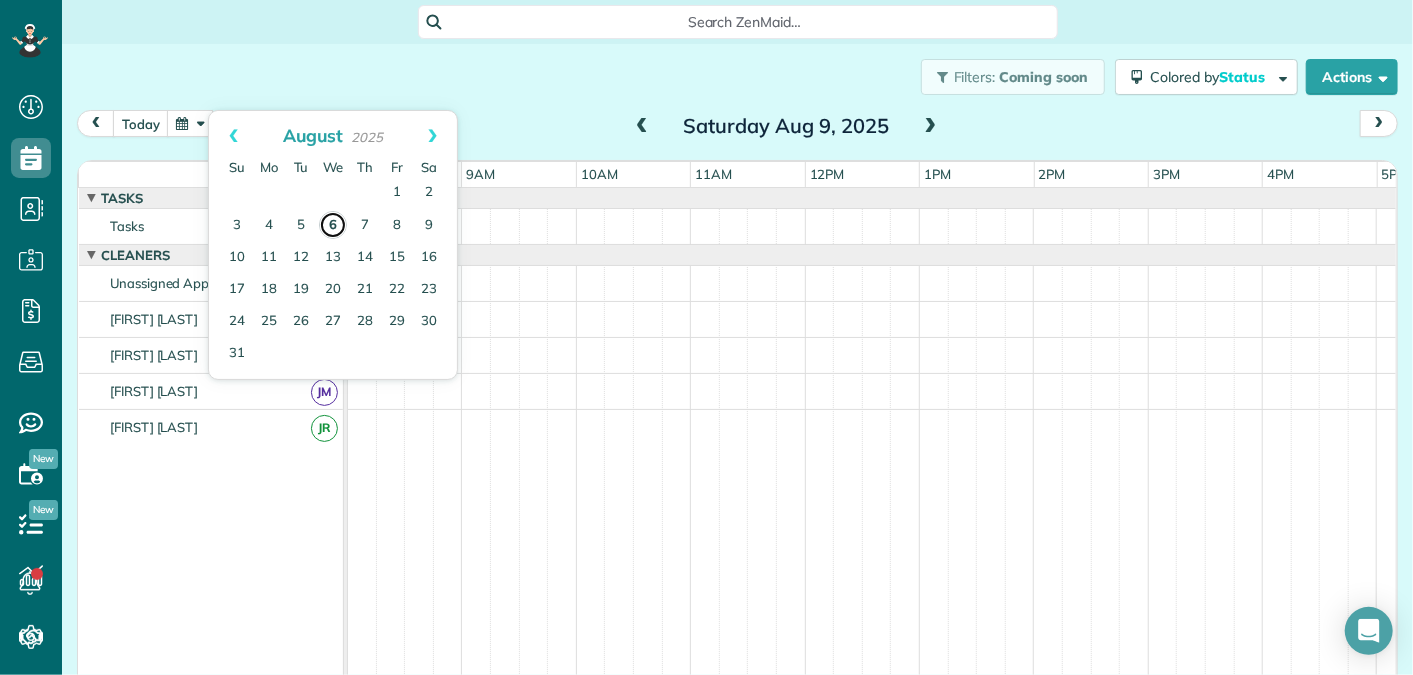click on "6" at bounding box center (333, 225) 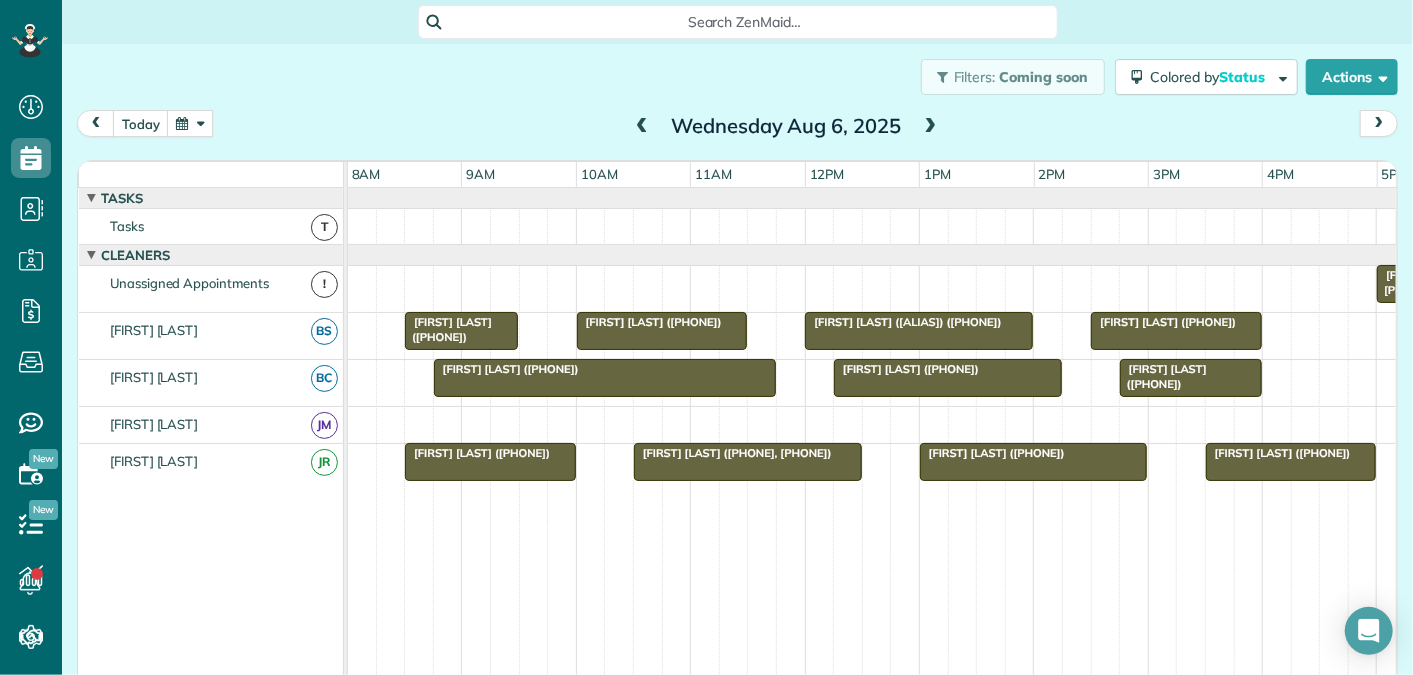 click at bounding box center [931, 127] 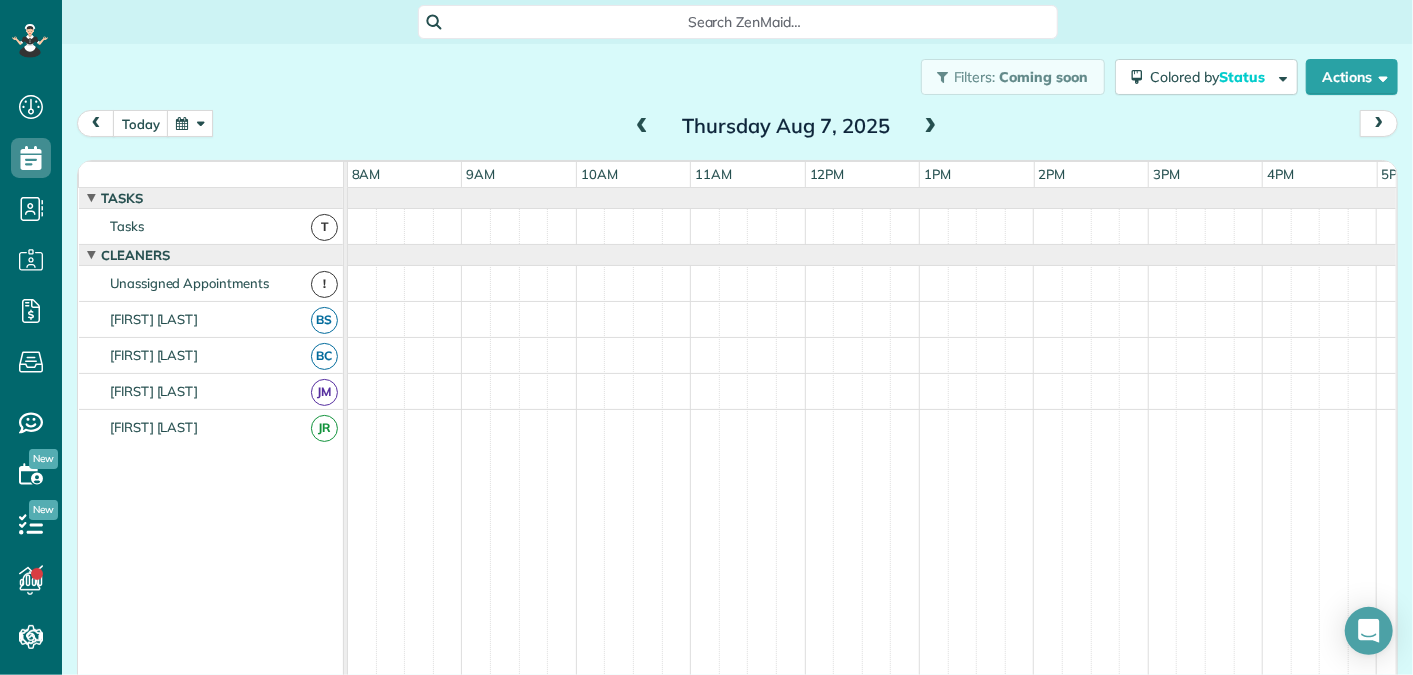 scroll, scrollTop: 21, scrollLeft: 0, axis: vertical 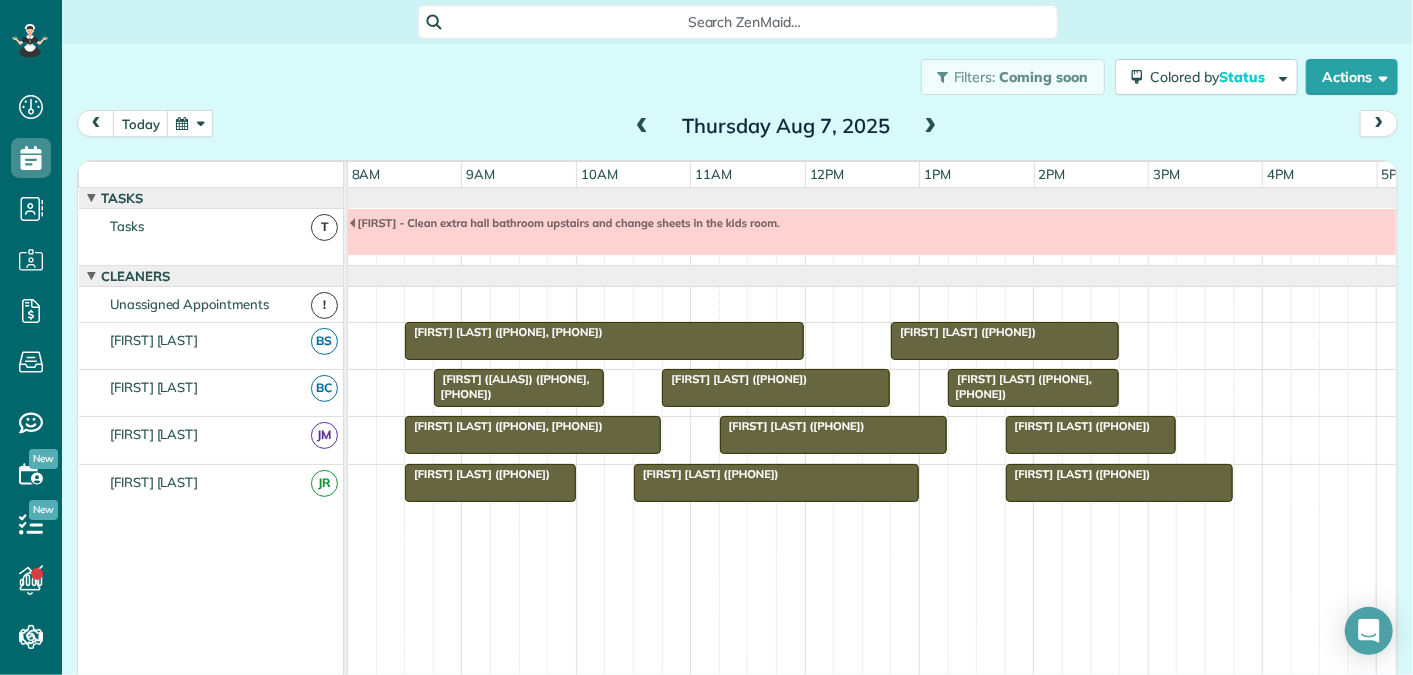 click at bounding box center (931, 127) 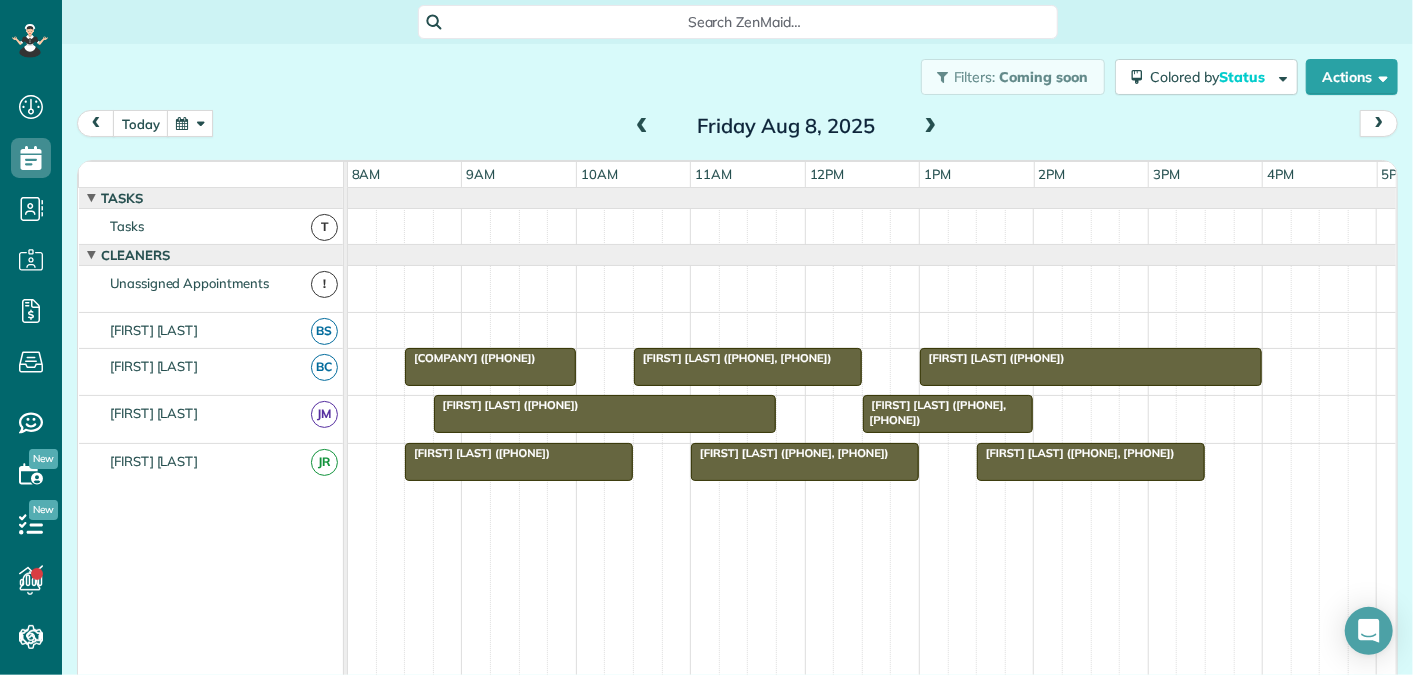 click at bounding box center (642, 127) 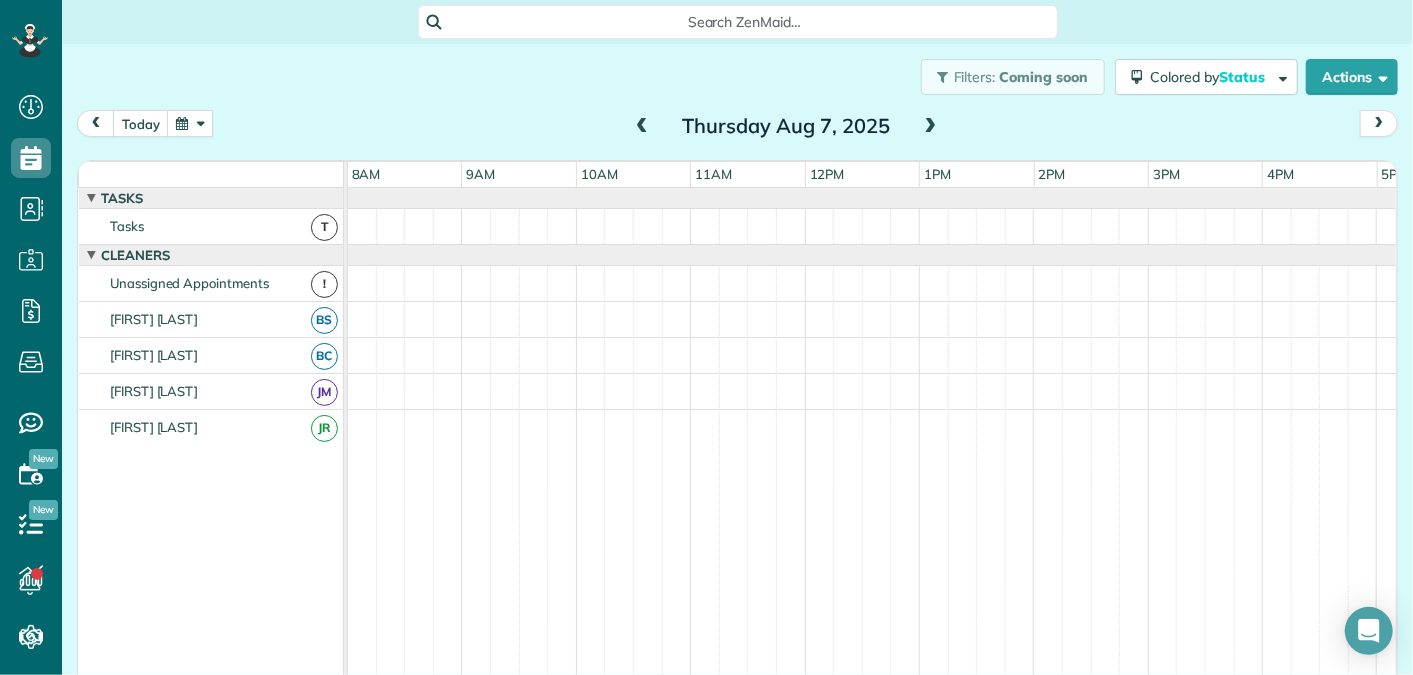 scroll, scrollTop: 21, scrollLeft: 0, axis: vertical 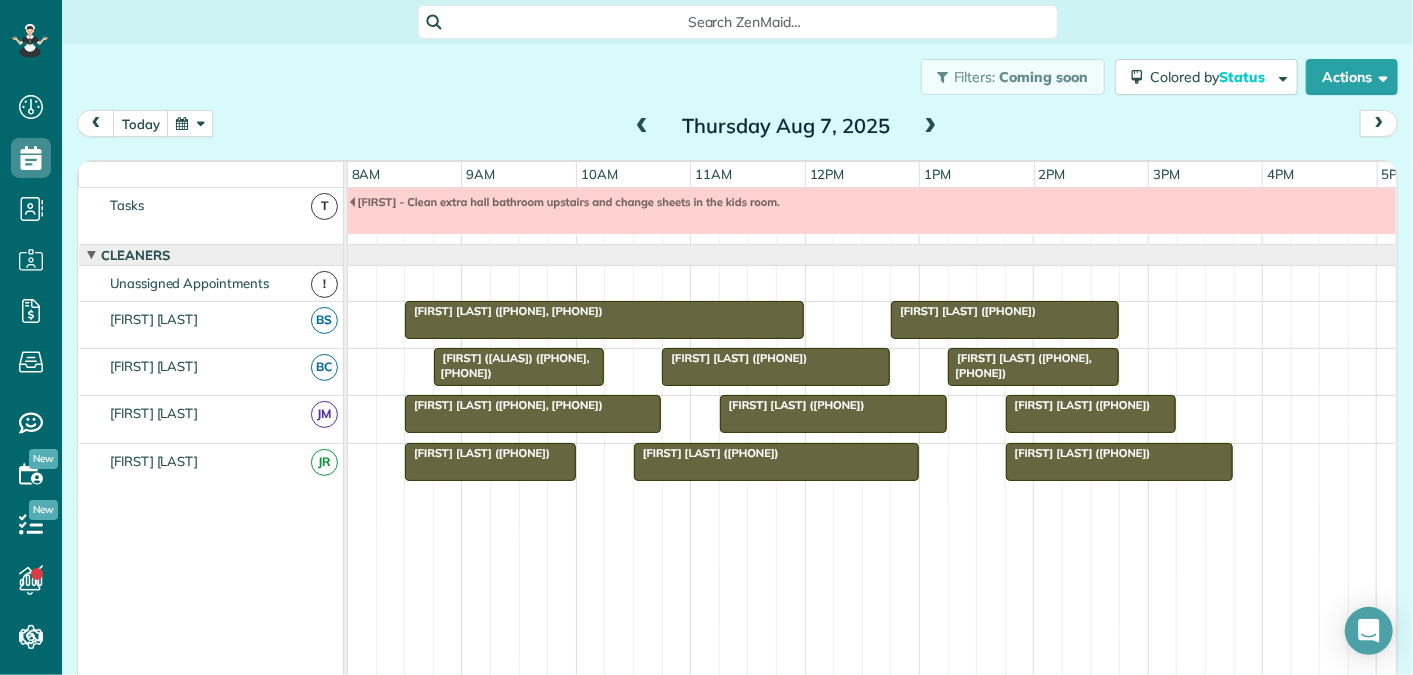 click at bounding box center [642, 127] 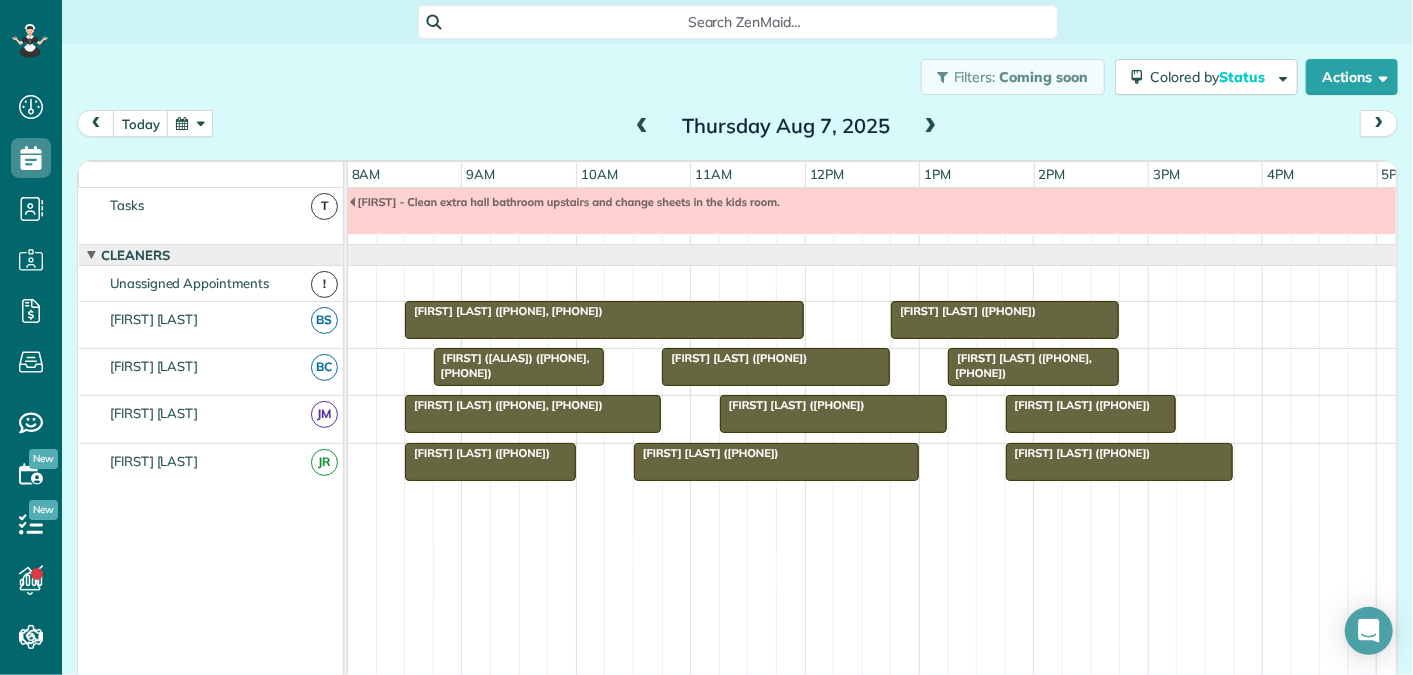 scroll, scrollTop: 0, scrollLeft: 0, axis: both 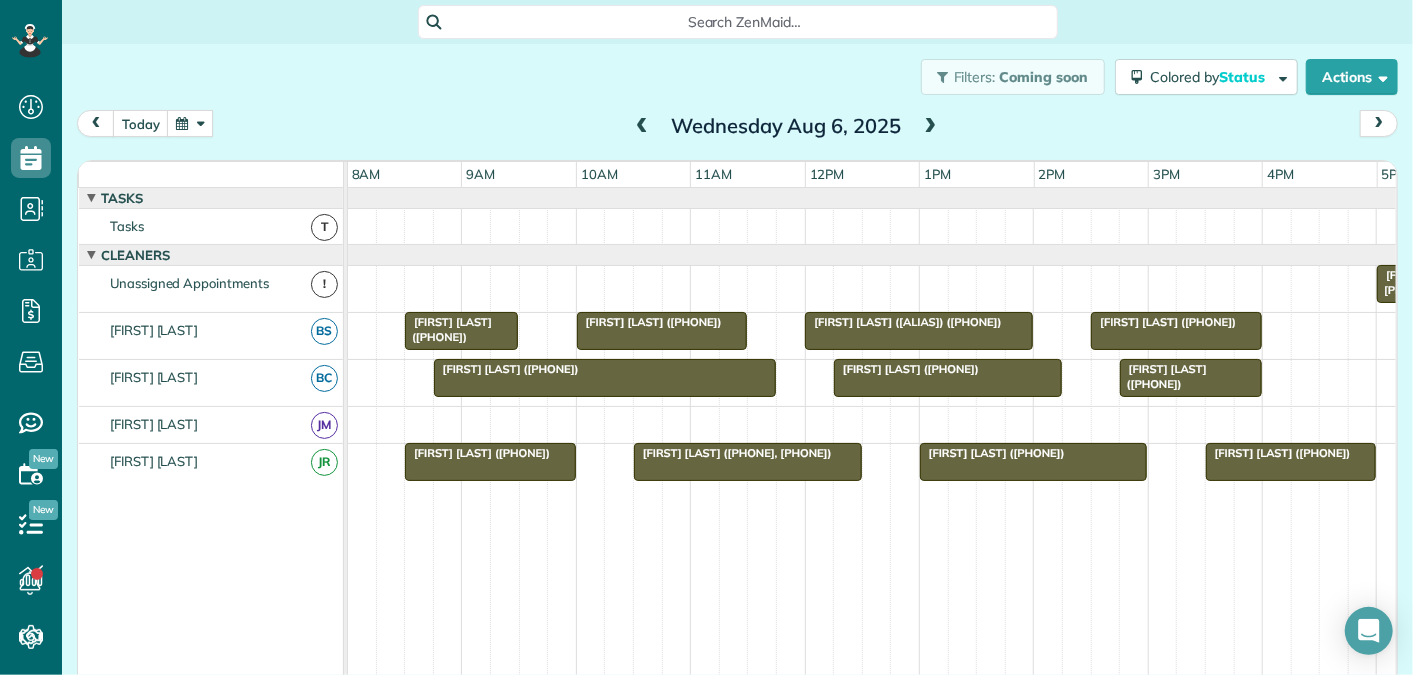 click at bounding box center [1176, 331] 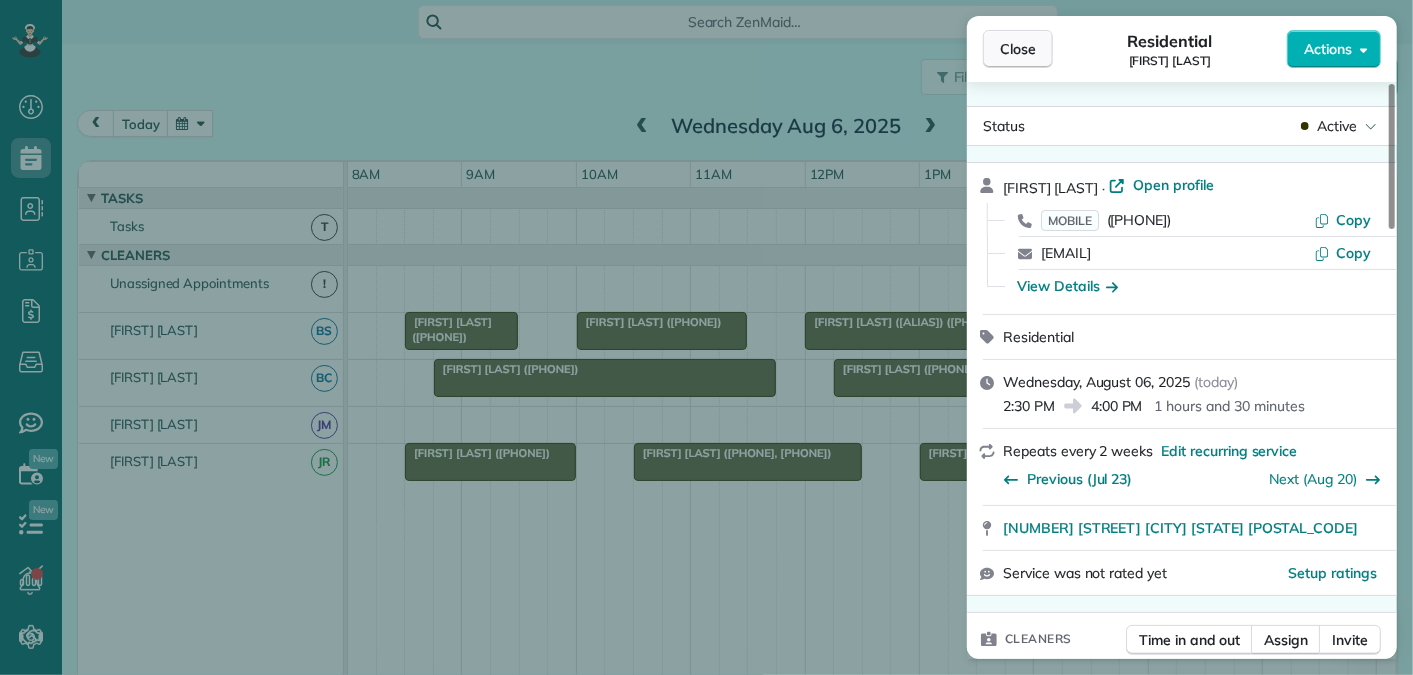 click on "Close" at bounding box center [1018, 49] 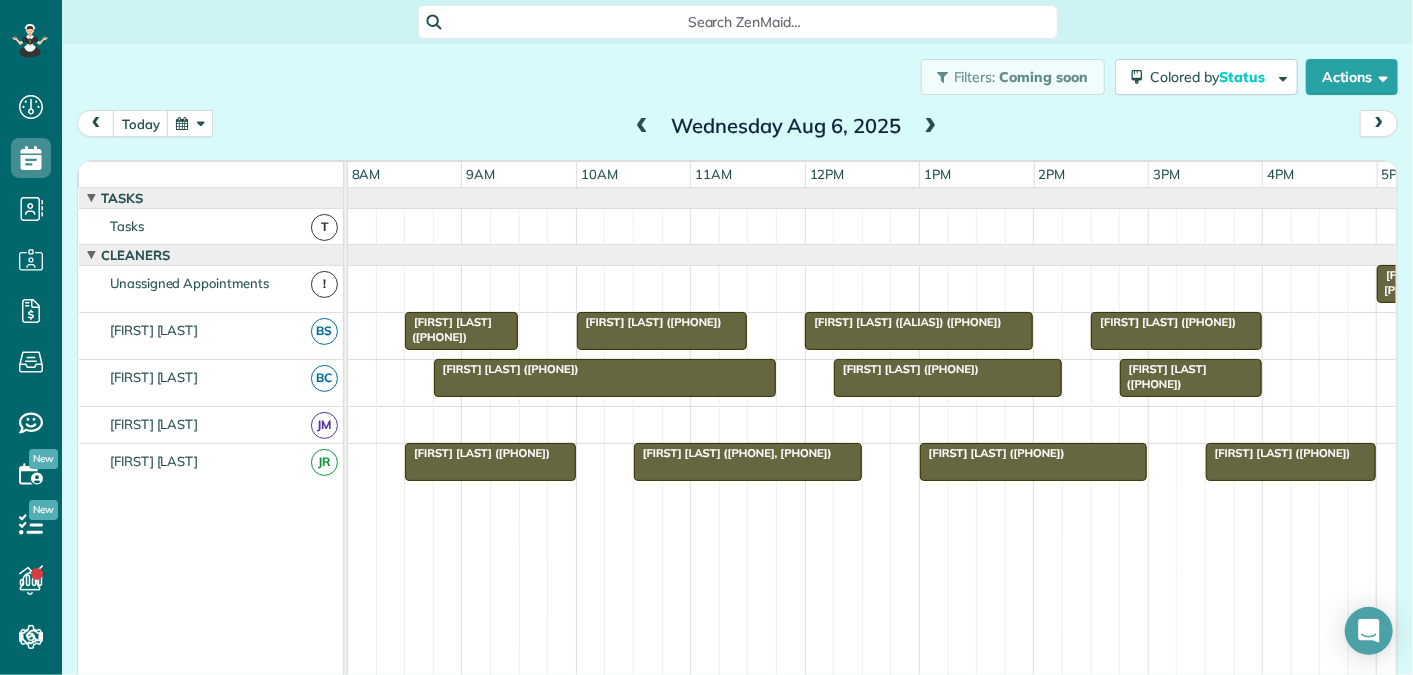 click on "Filters:   Coming soon
Colored by  Status
Color by Cleaner
Color by Team
Color by Status
Color by Recurrence
Color by Paid/Unpaid
Filters  Default
Schedule Changes
Actions
Create Appointment
Create Task
Clock In/Out
Send Work Orders
Print Route Sheets
Today's Emails/Texts
Export data.." at bounding box center (737, 77) 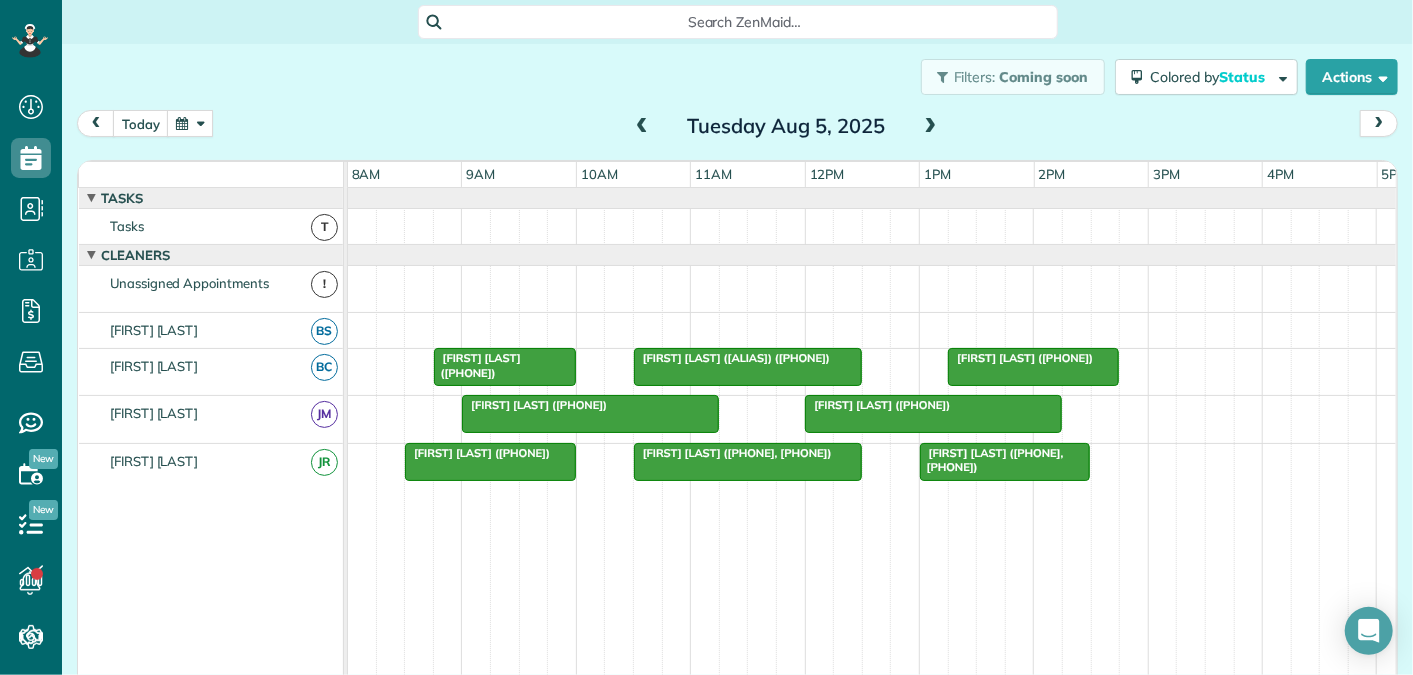 click at bounding box center (931, 127) 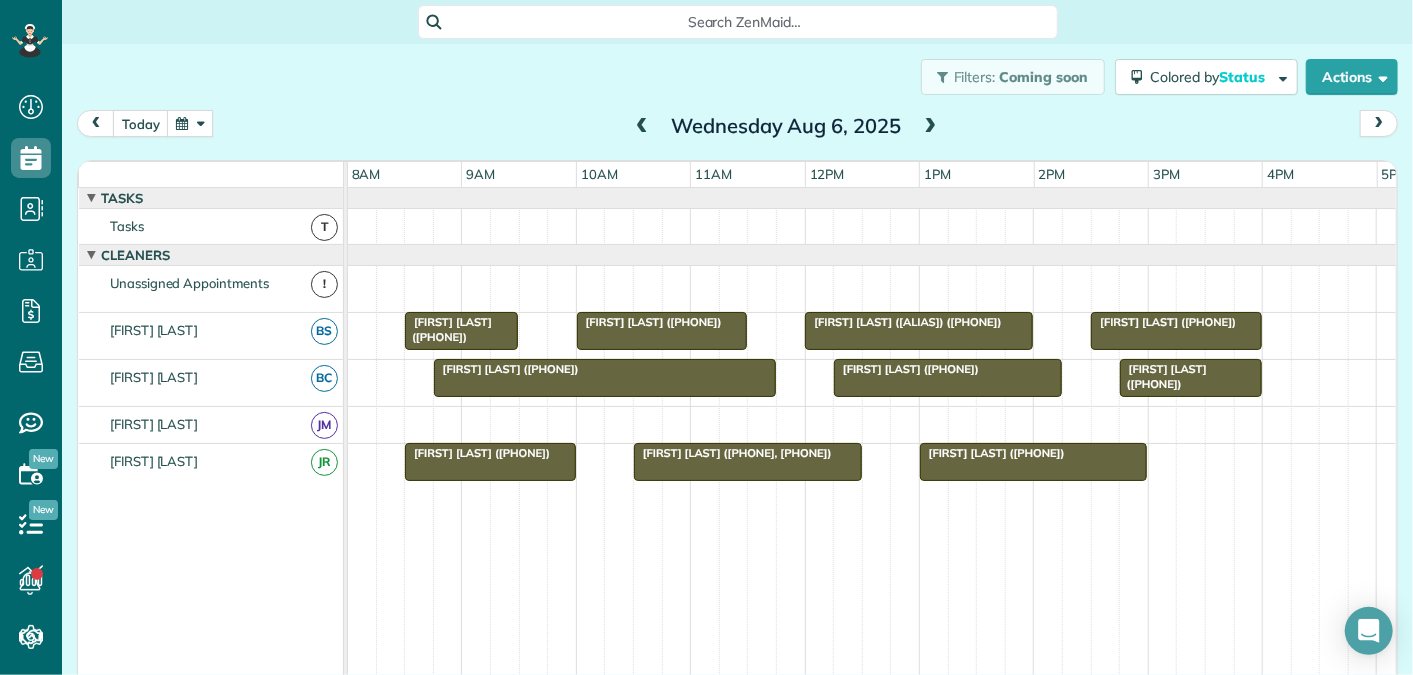 click at bounding box center (931, 127) 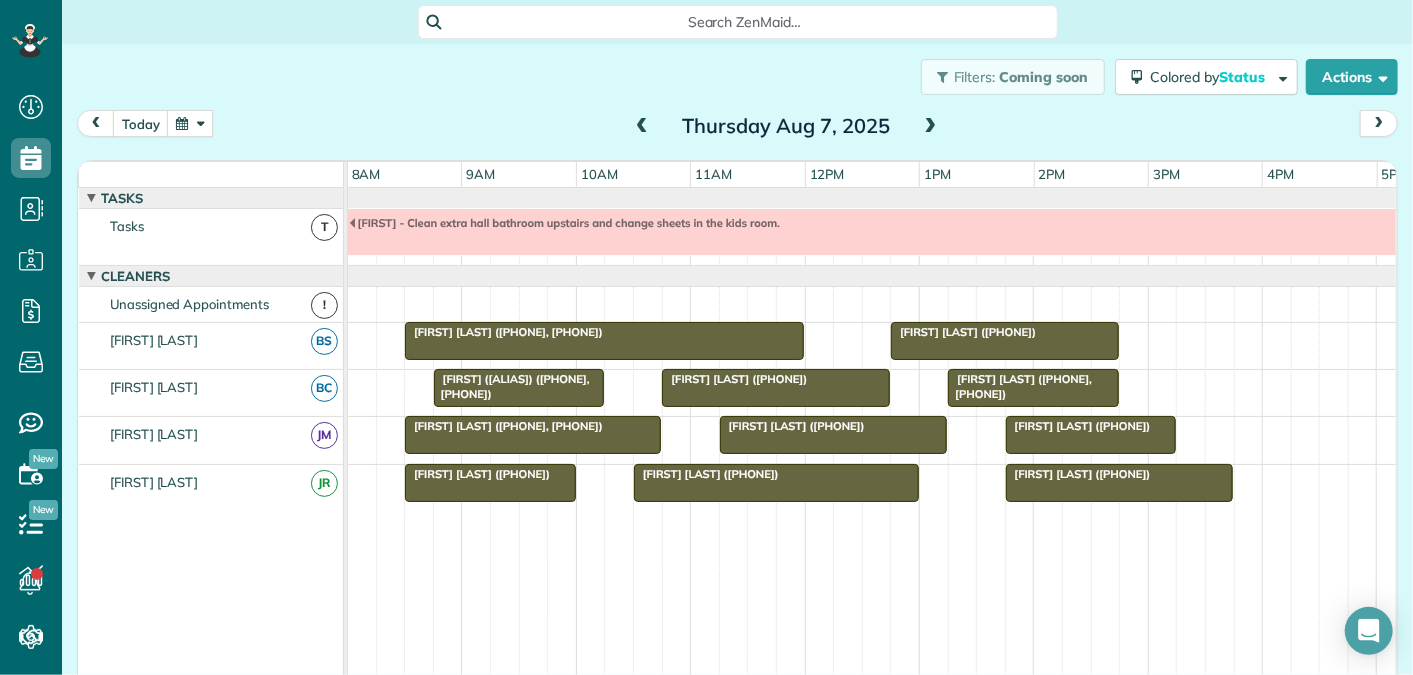 scroll, scrollTop: 21, scrollLeft: 0, axis: vertical 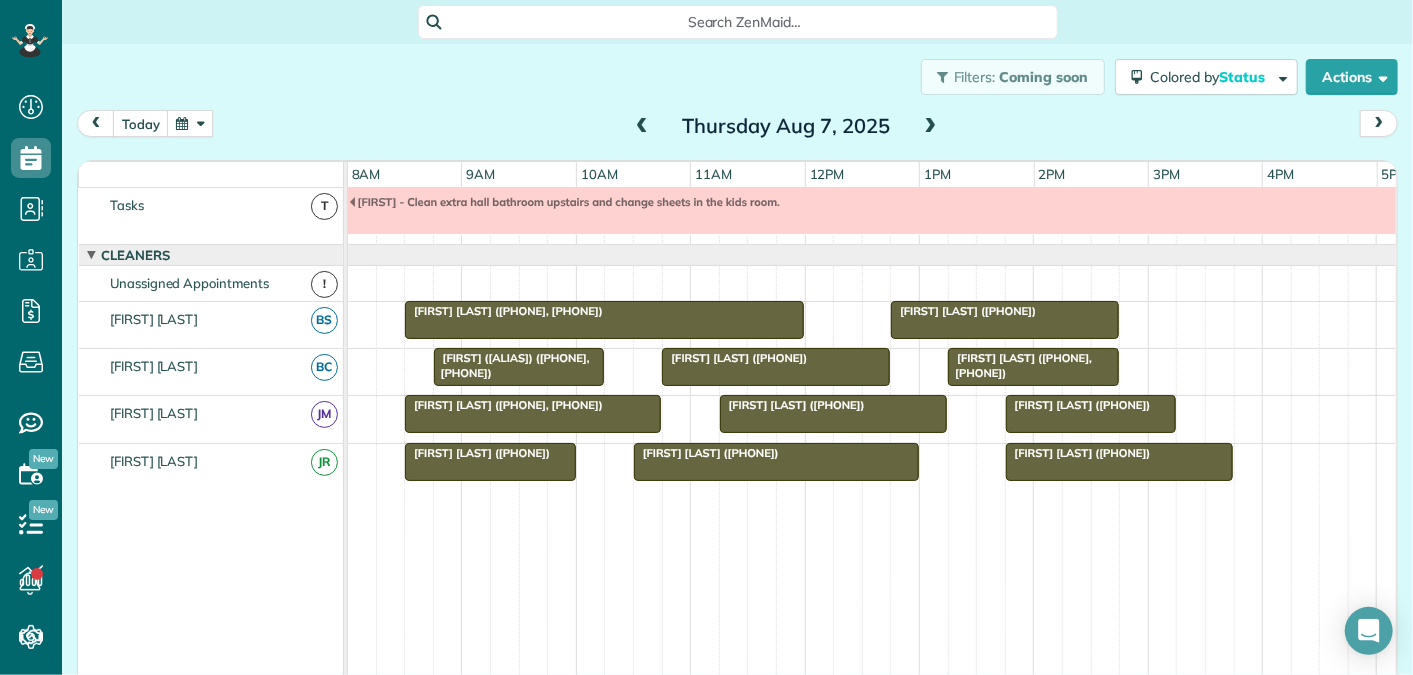 click on "[FIRST] [LAST] ([PHONE])" at bounding box center (706, 453) 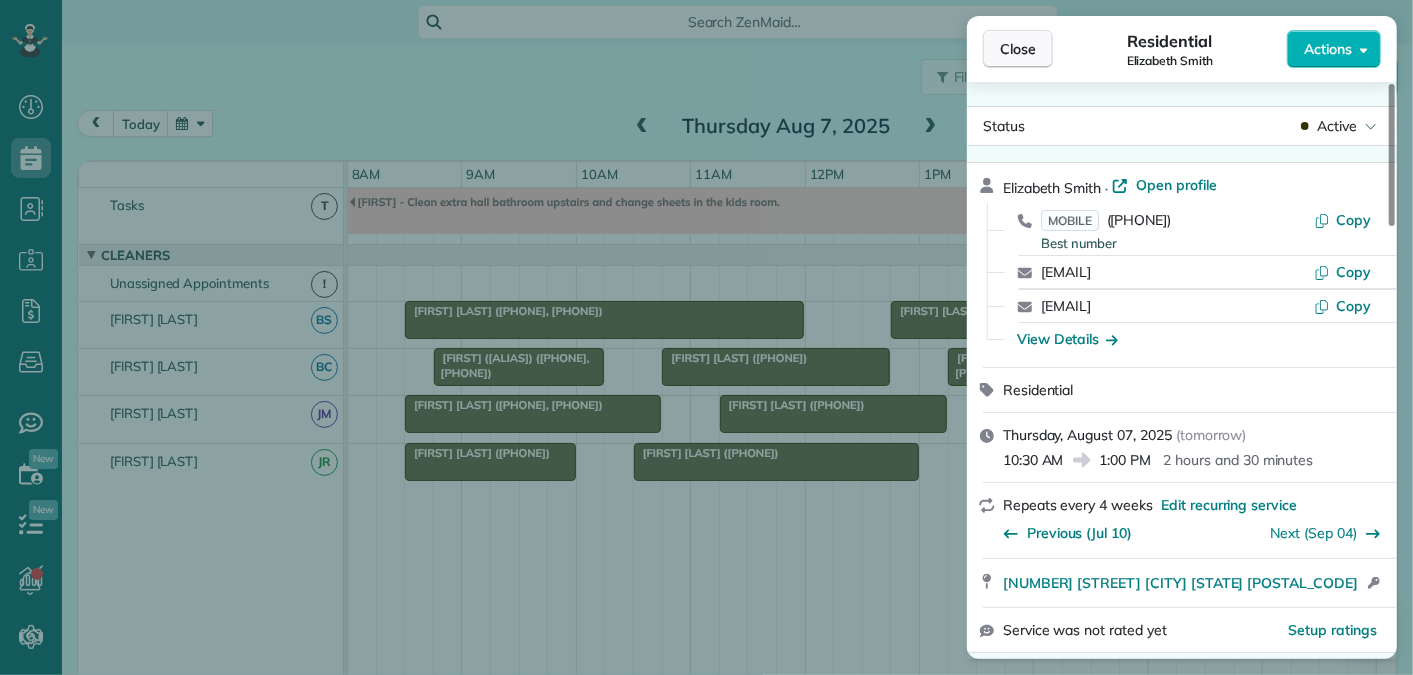 click on "Close" at bounding box center [1018, 49] 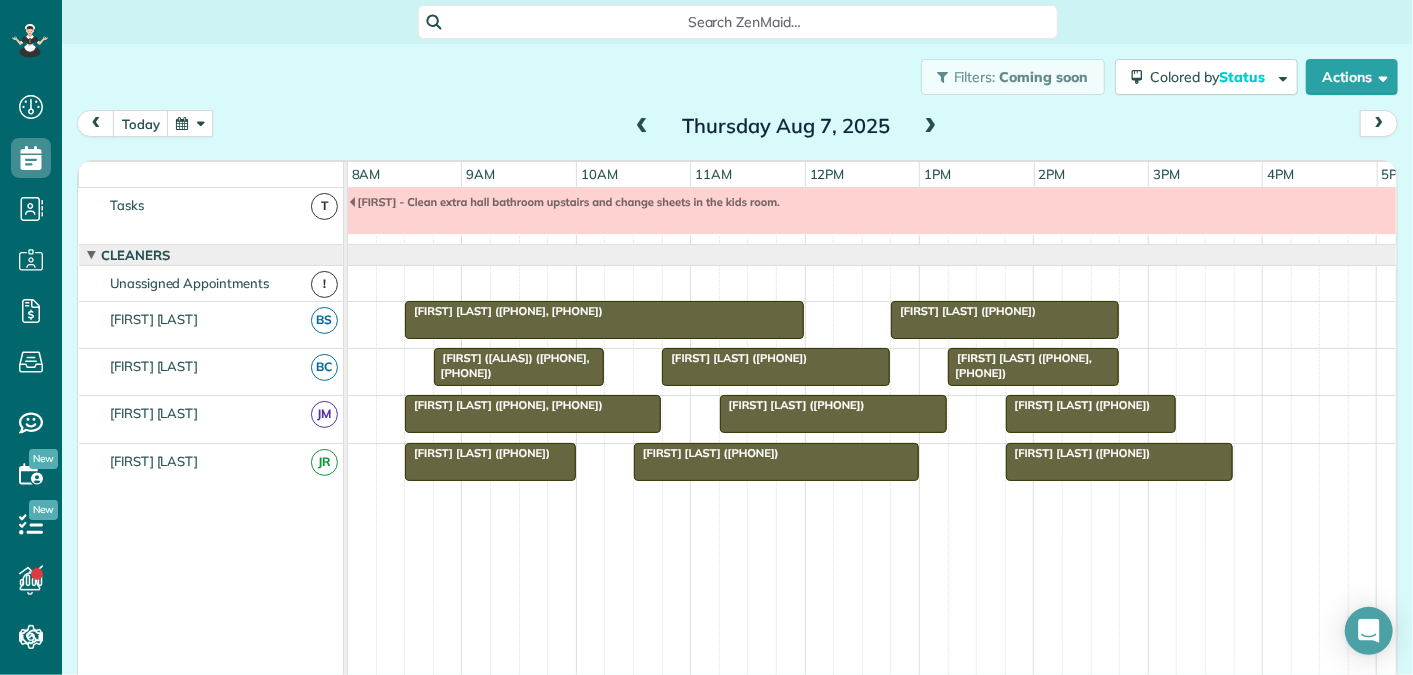 click at bounding box center [931, 127] 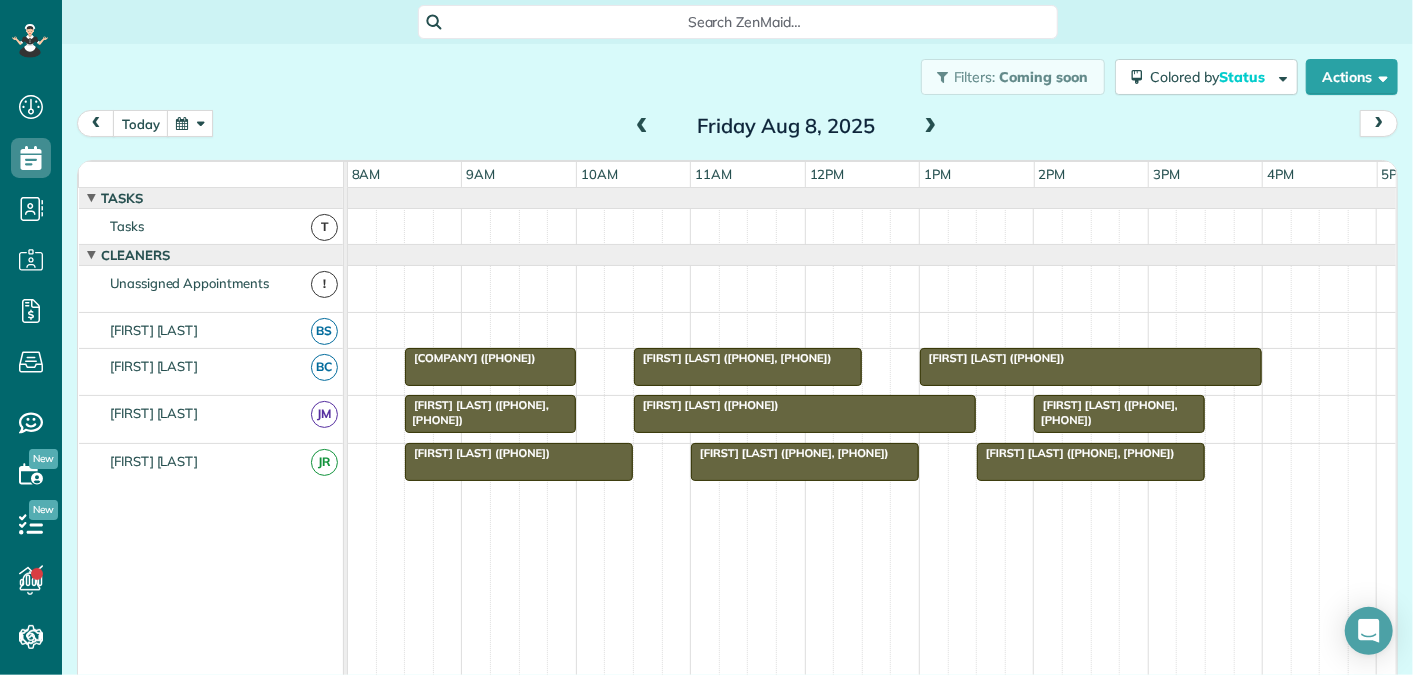 click at bounding box center [642, 127] 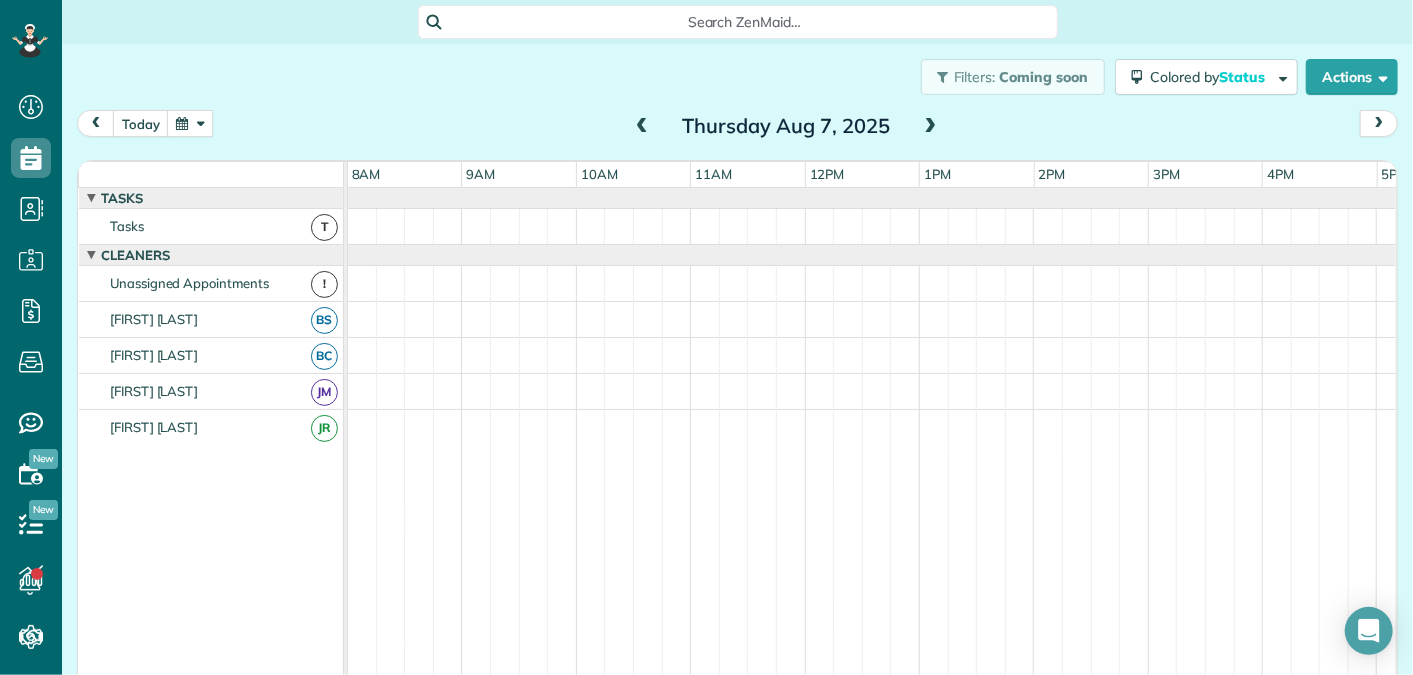 scroll, scrollTop: 21, scrollLeft: 0, axis: vertical 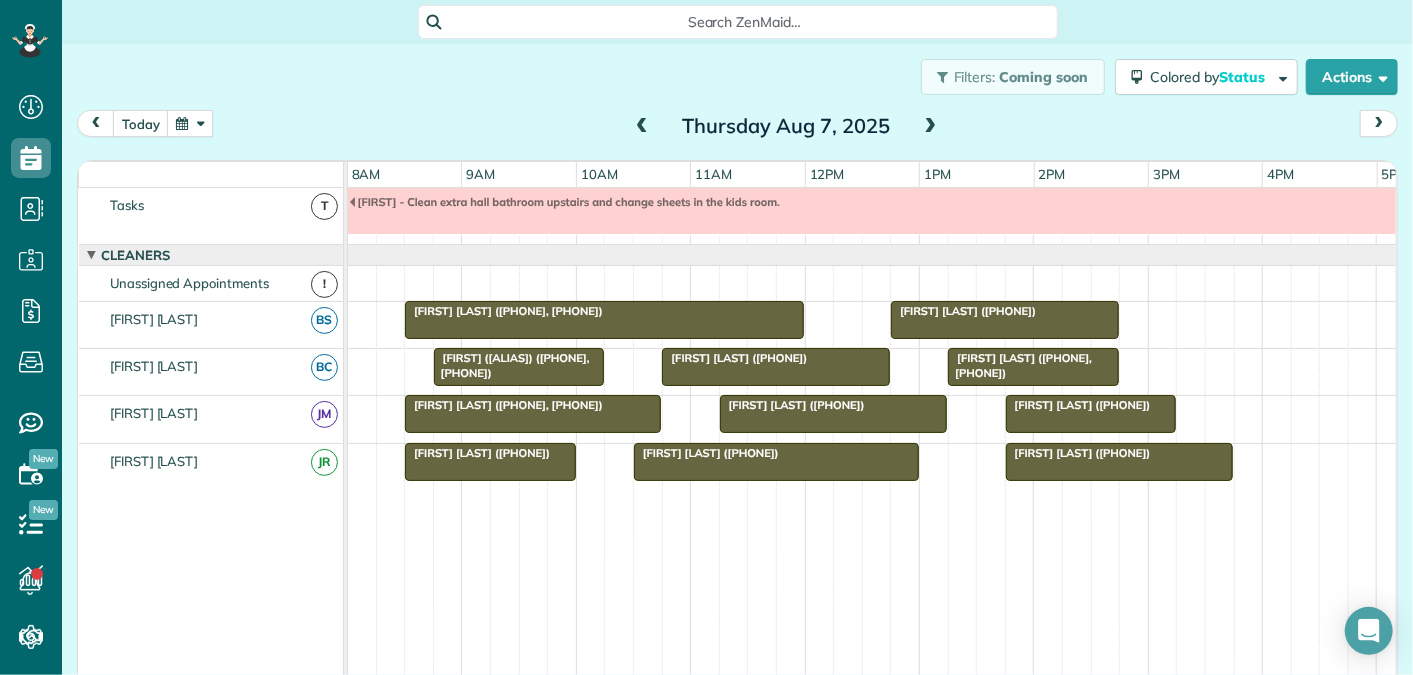 click at bounding box center [642, 127] 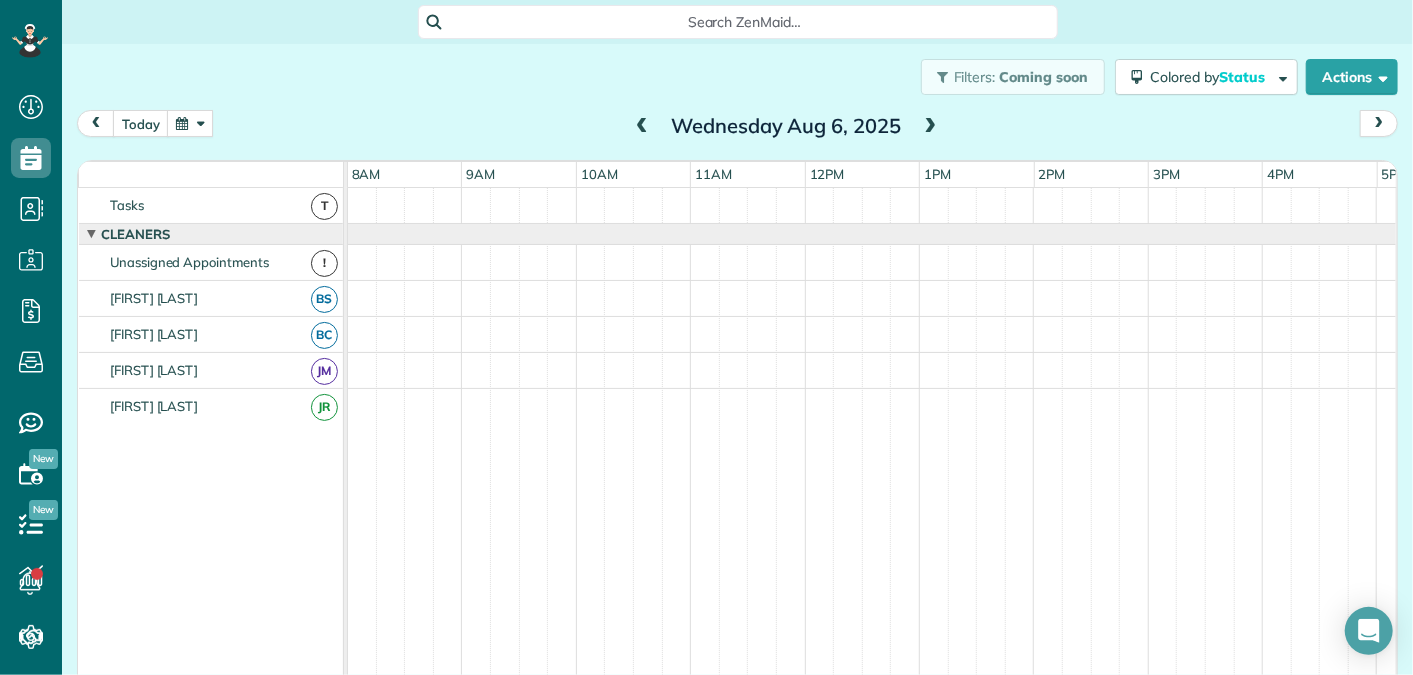 scroll, scrollTop: 0, scrollLeft: 0, axis: both 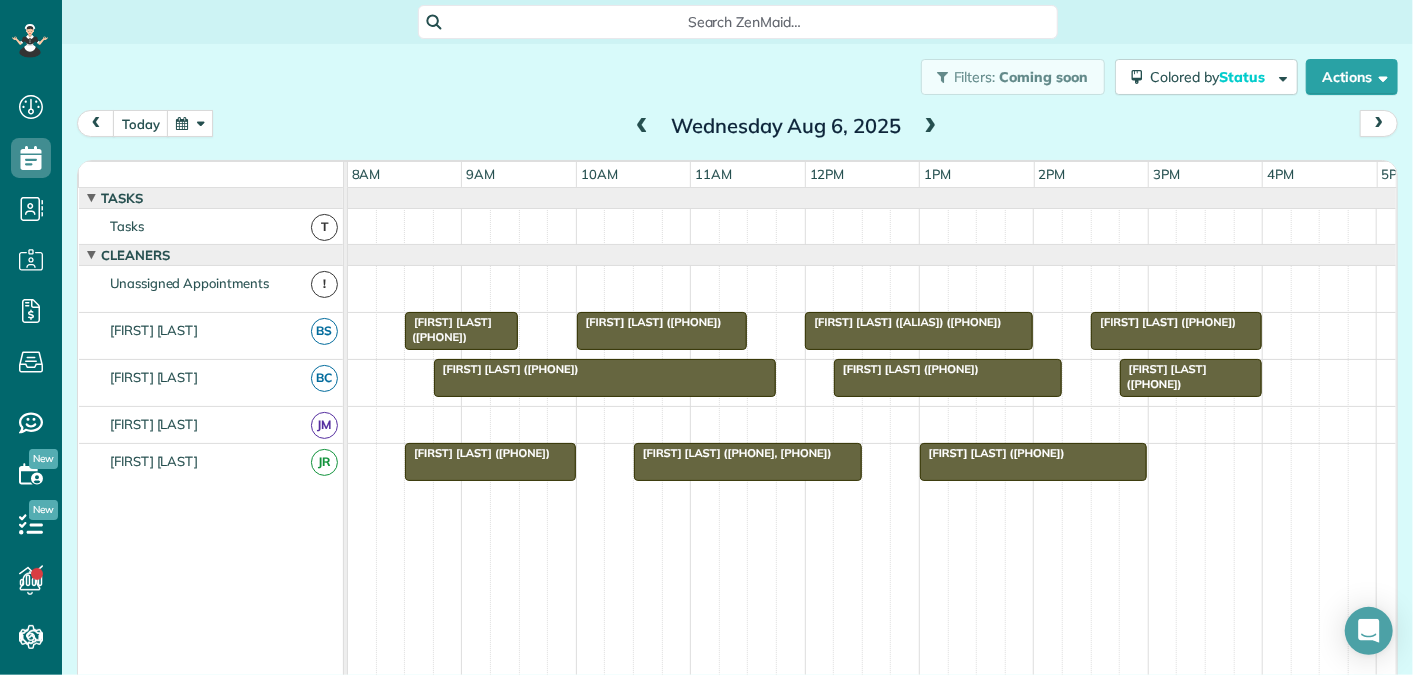 click at bounding box center (642, 127) 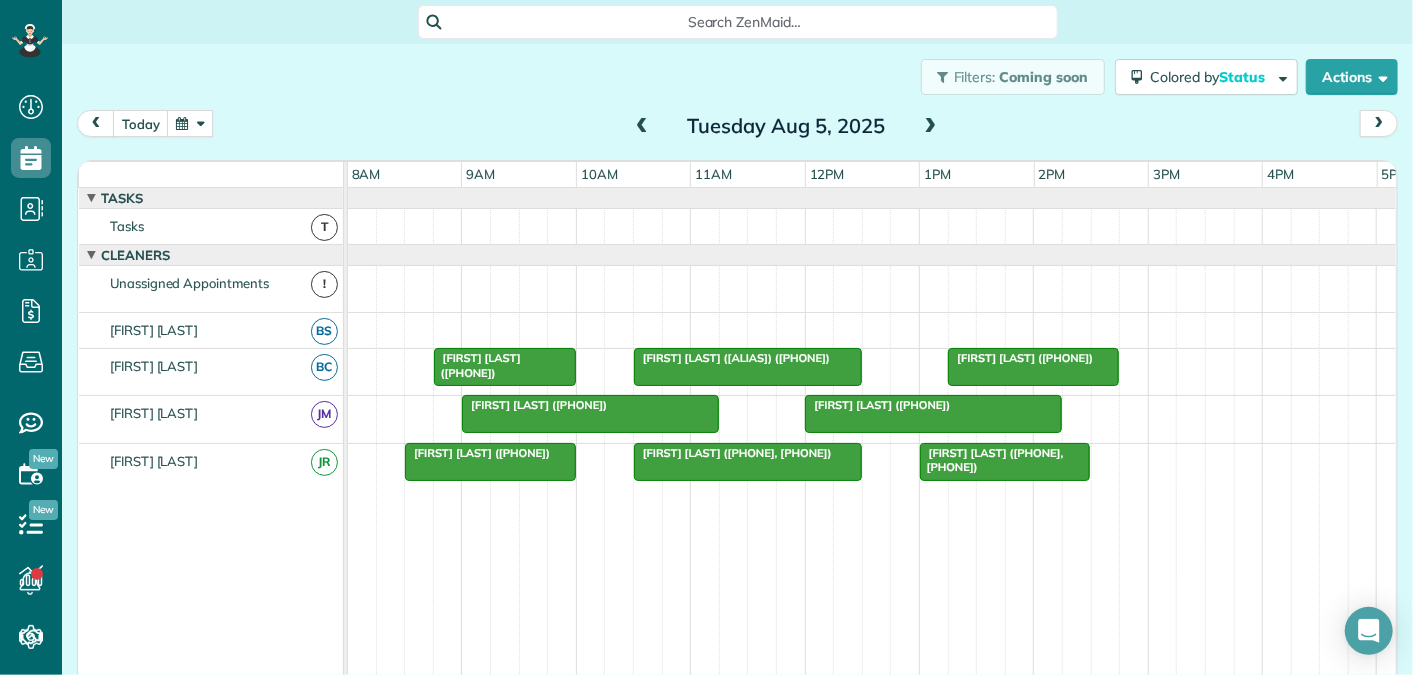 click at bounding box center (931, 127) 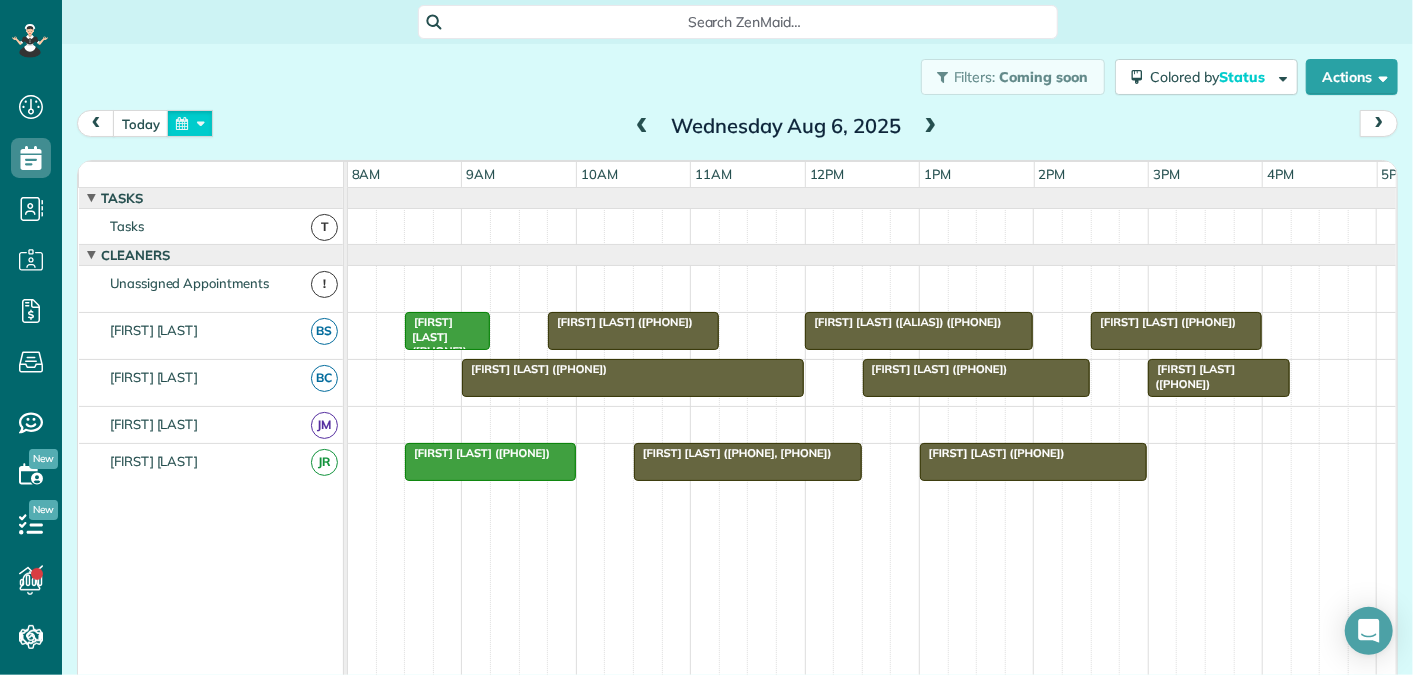 click at bounding box center (190, 123) 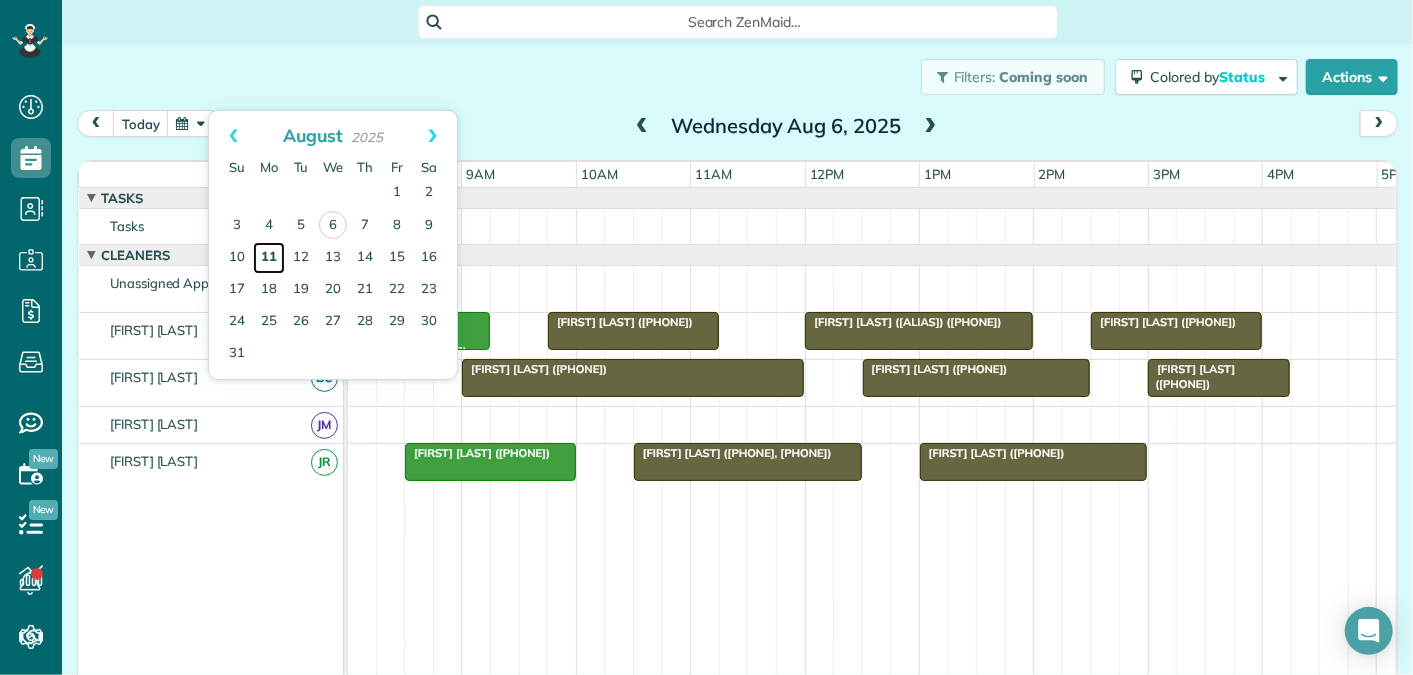 click on "11" at bounding box center (269, 258) 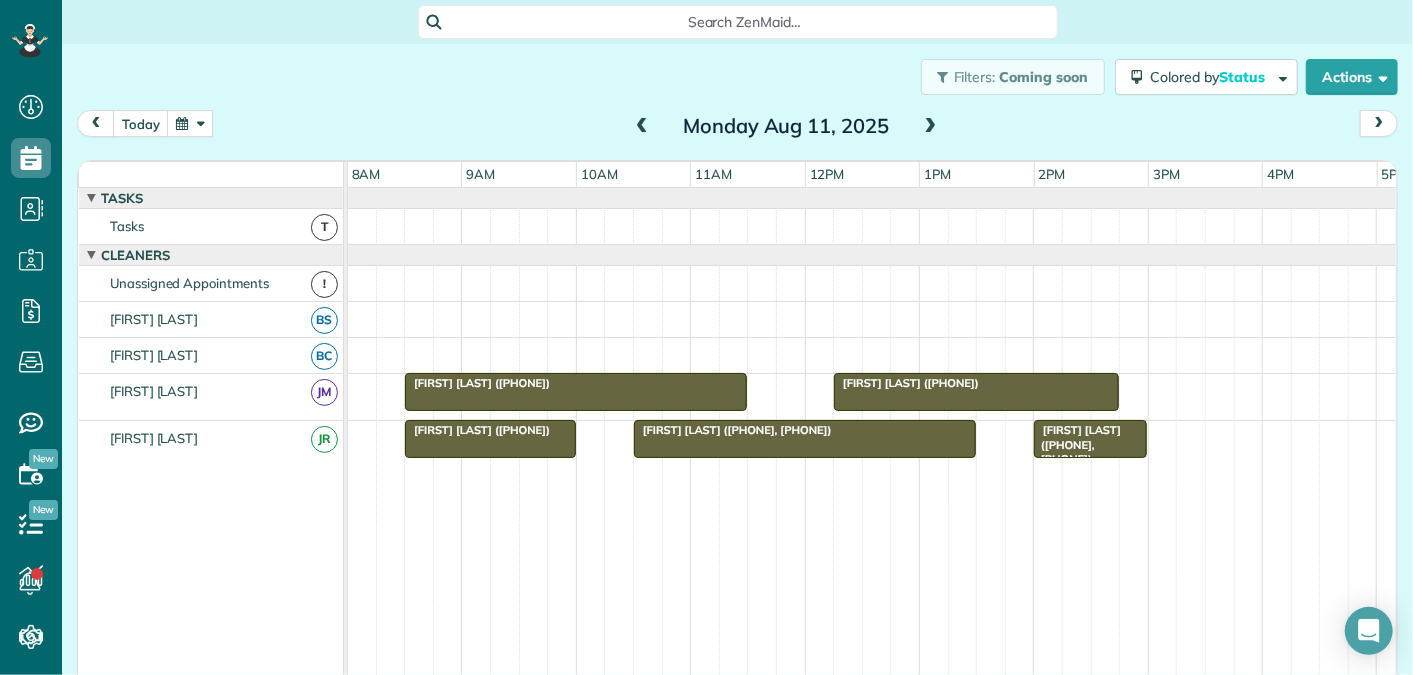 click at bounding box center (931, 127) 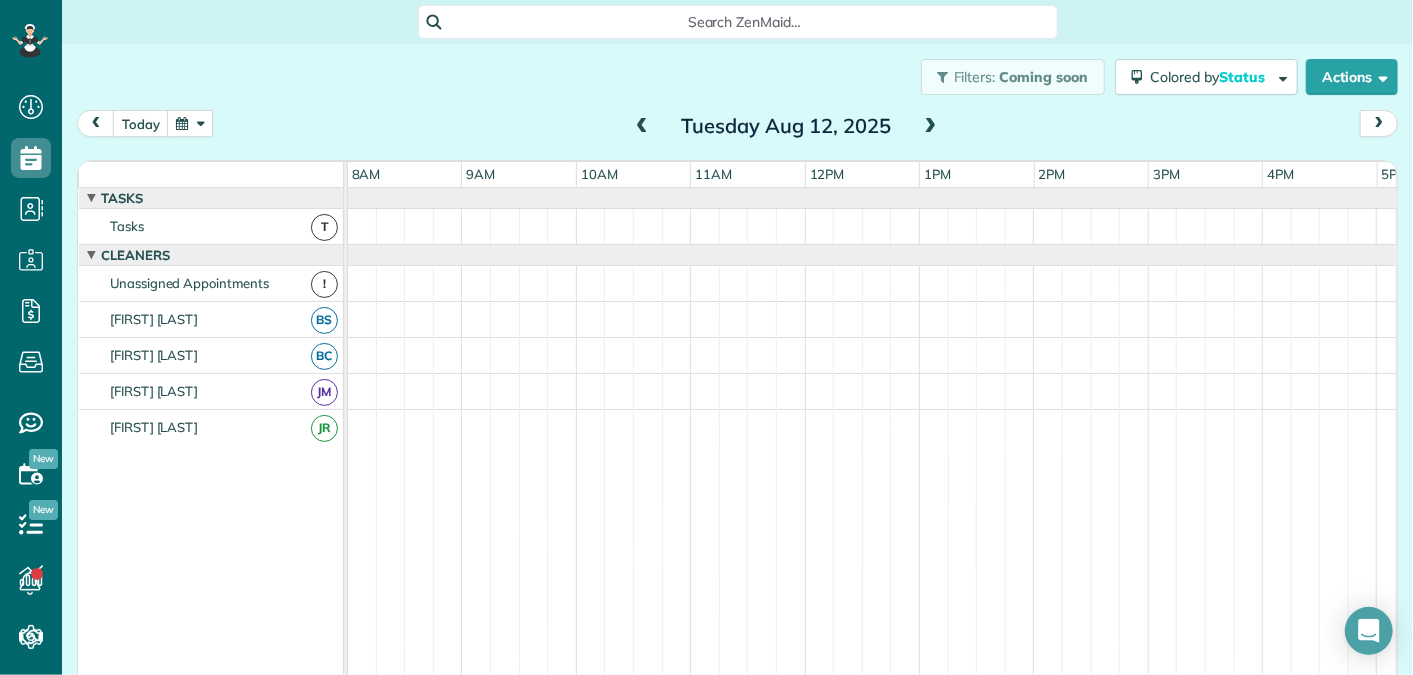 scroll, scrollTop: 68, scrollLeft: 0, axis: vertical 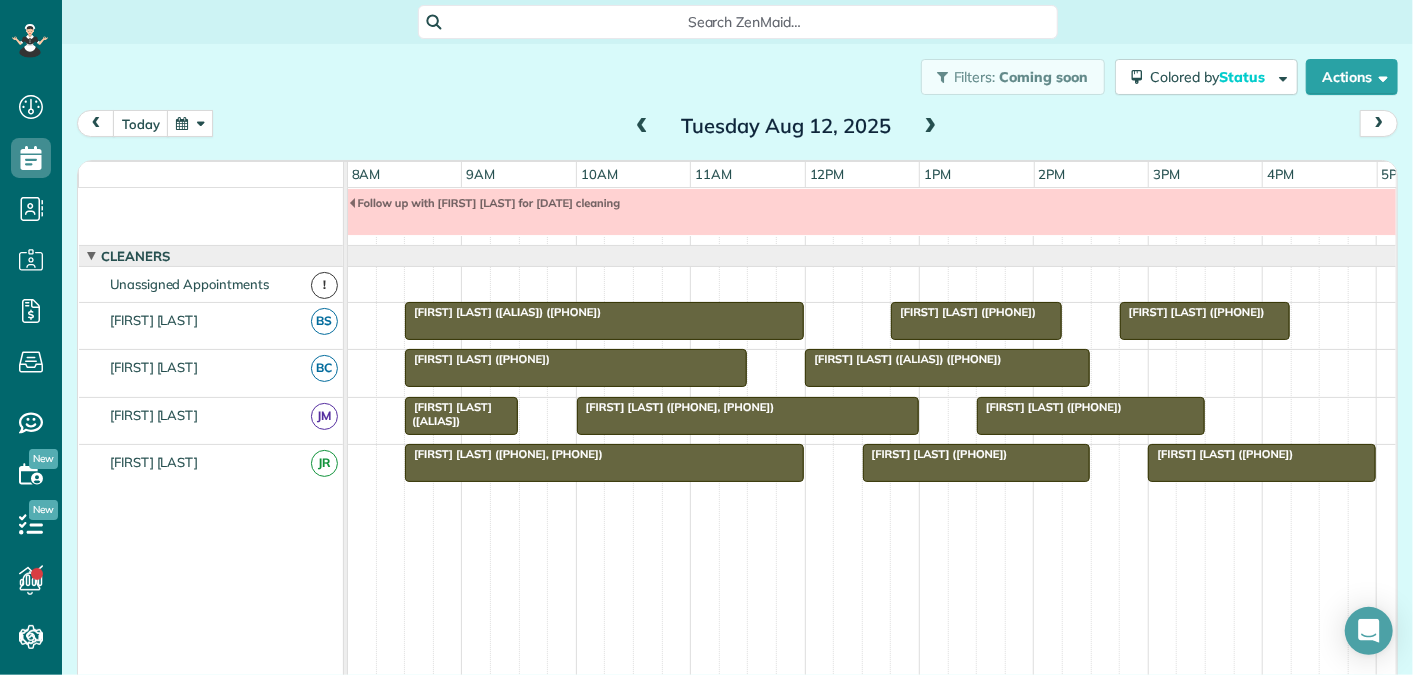 click at bounding box center [931, 127] 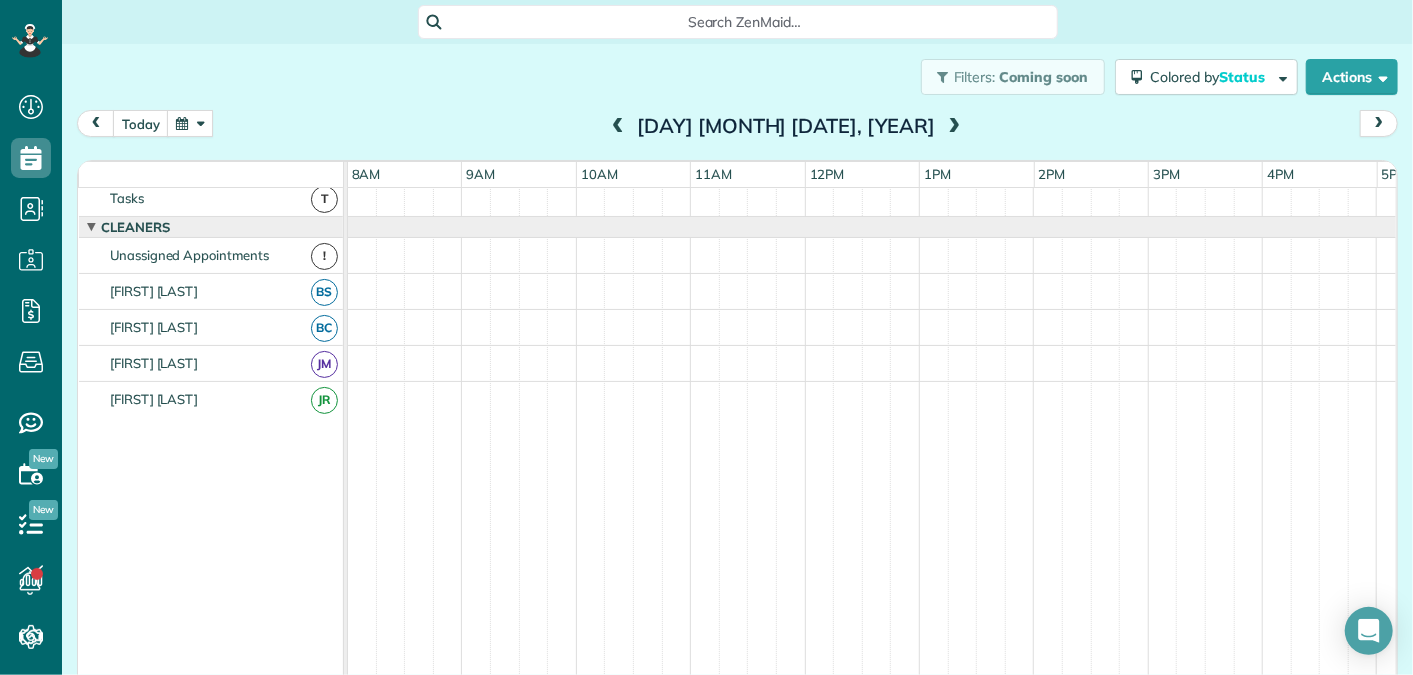 scroll, scrollTop: 0, scrollLeft: 0, axis: both 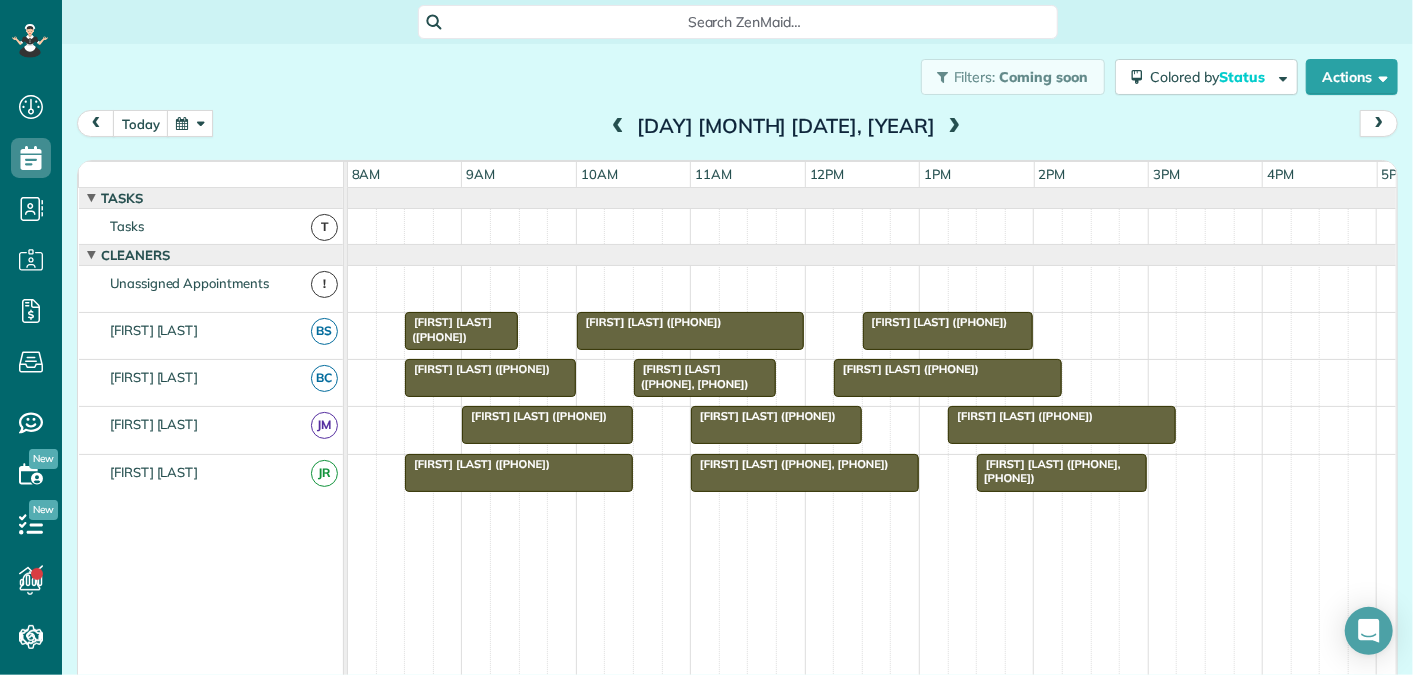click at bounding box center (954, 127) 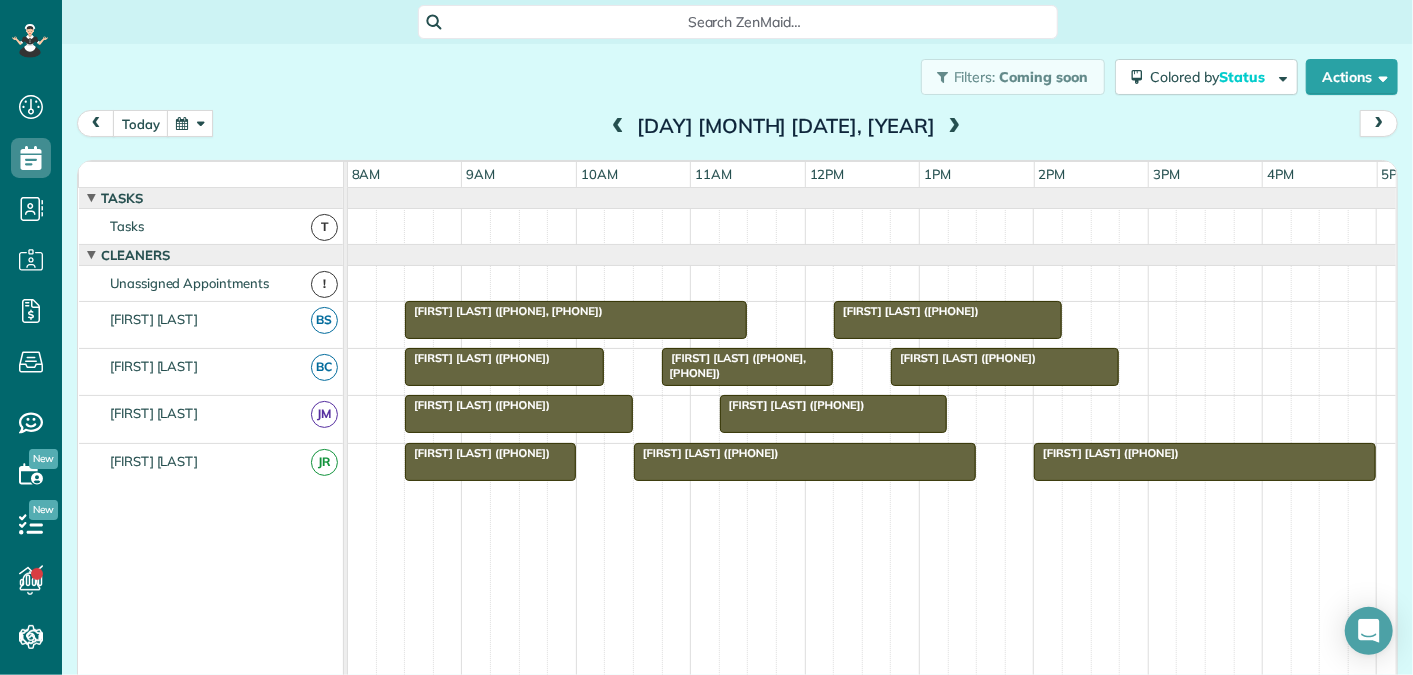 click at bounding box center (954, 127) 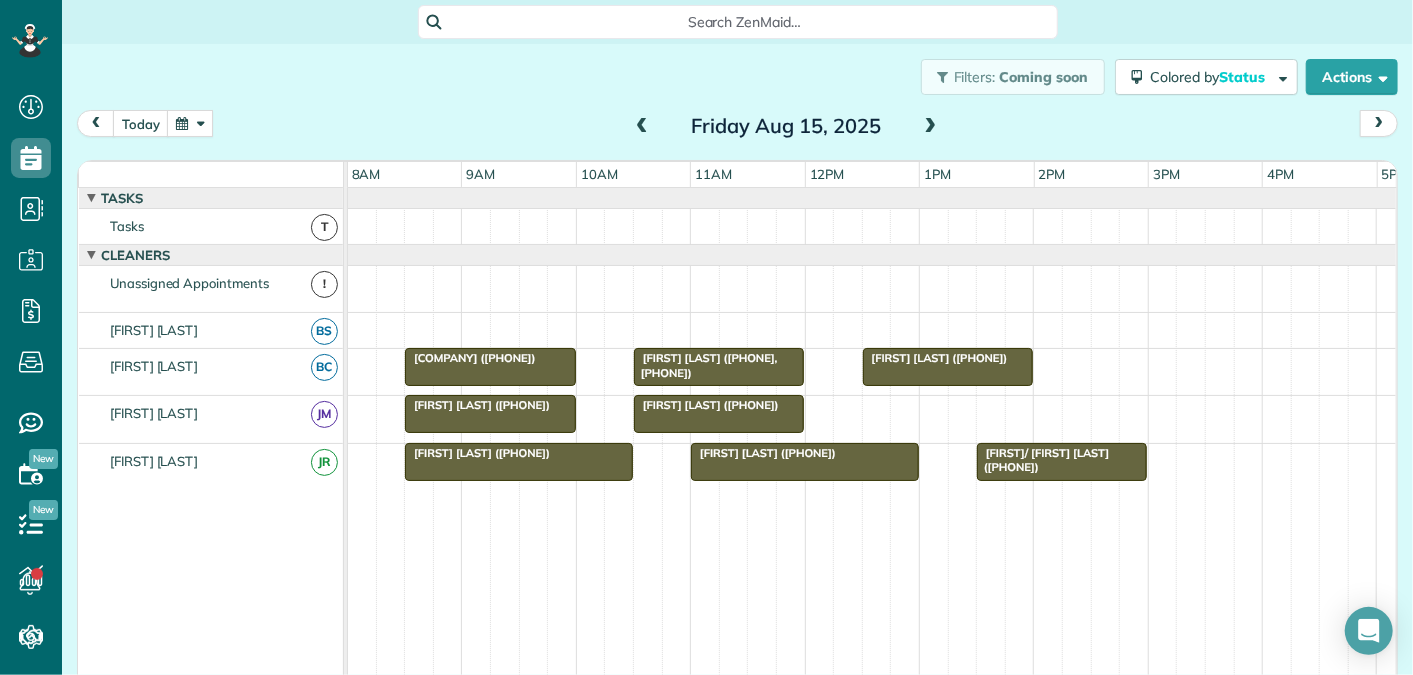 click at bounding box center [642, 127] 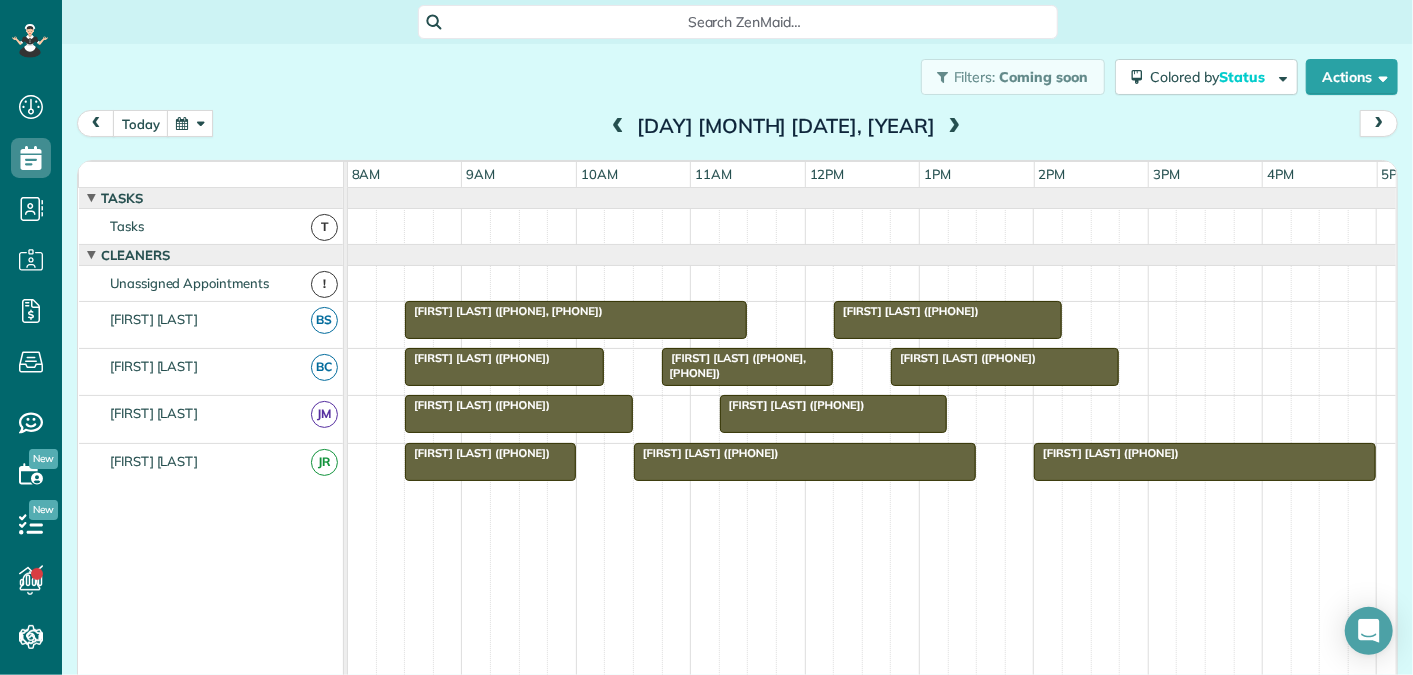 click at bounding box center [618, 127] 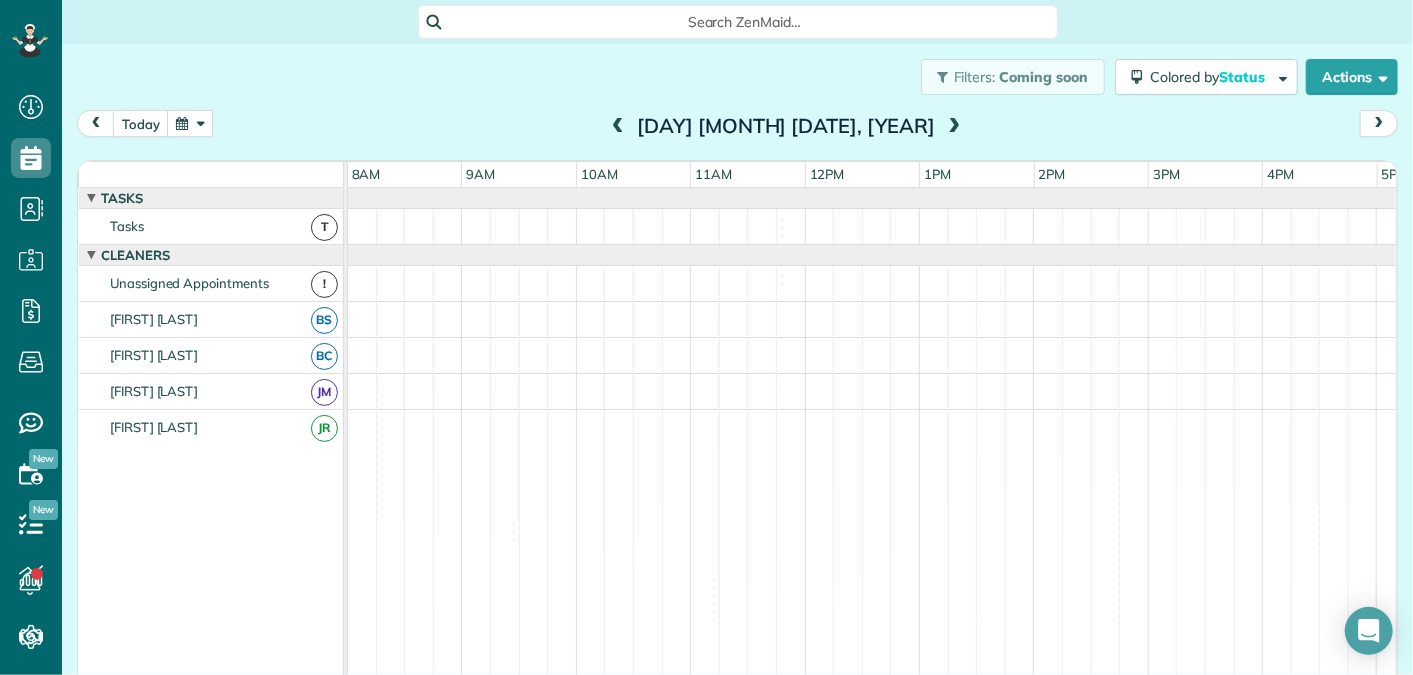 click at bounding box center [618, 127] 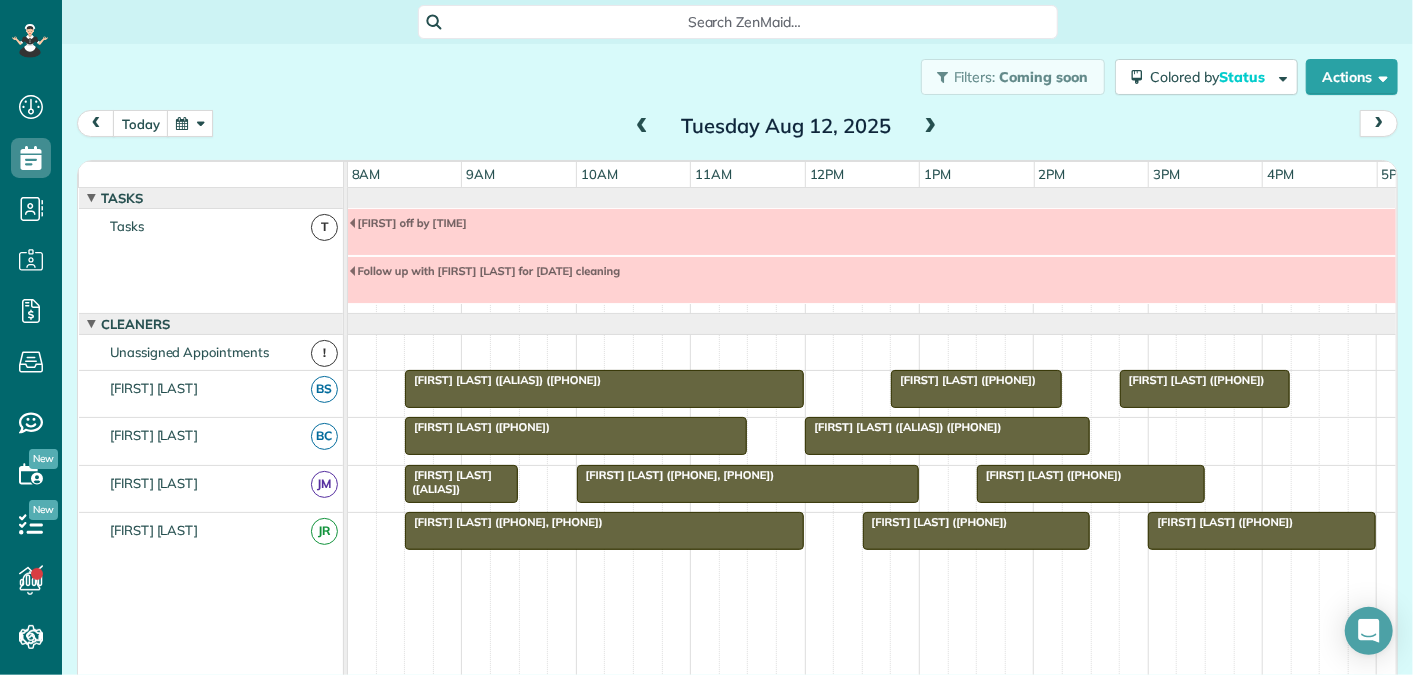 scroll, scrollTop: 68, scrollLeft: 0, axis: vertical 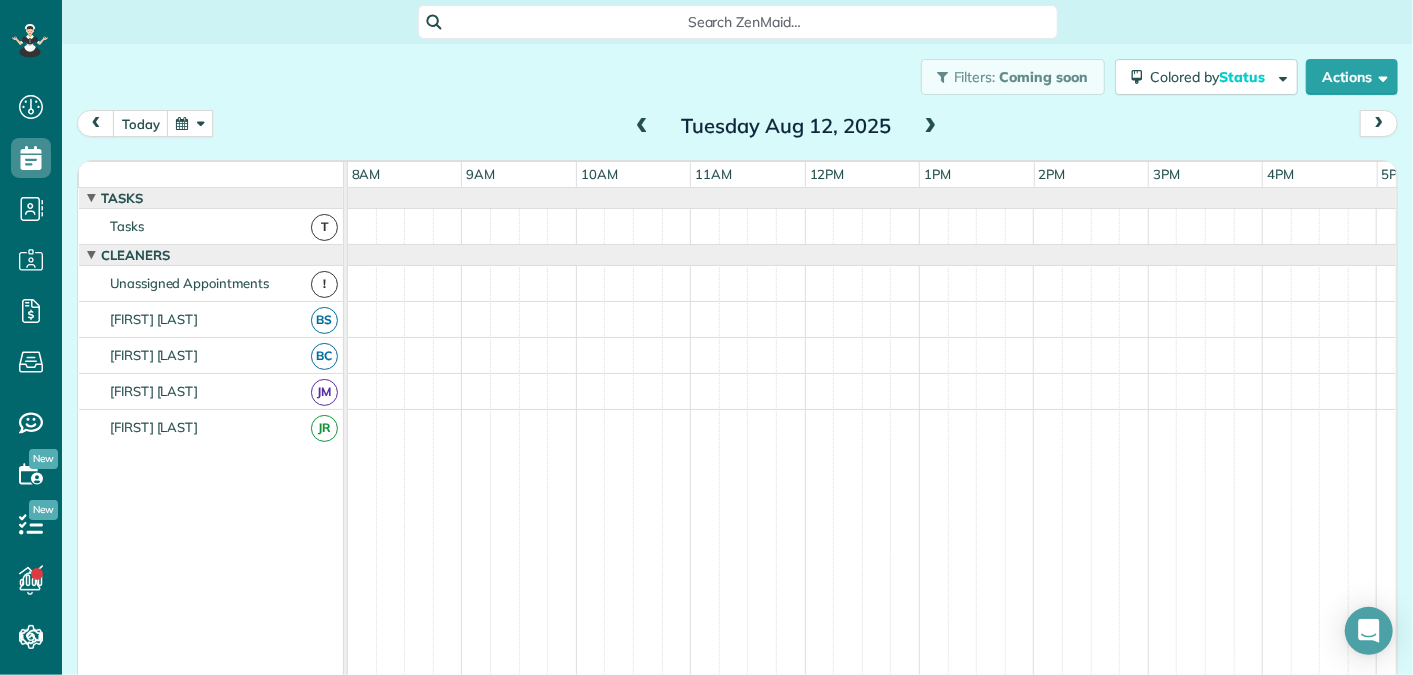 click at bounding box center (642, 127) 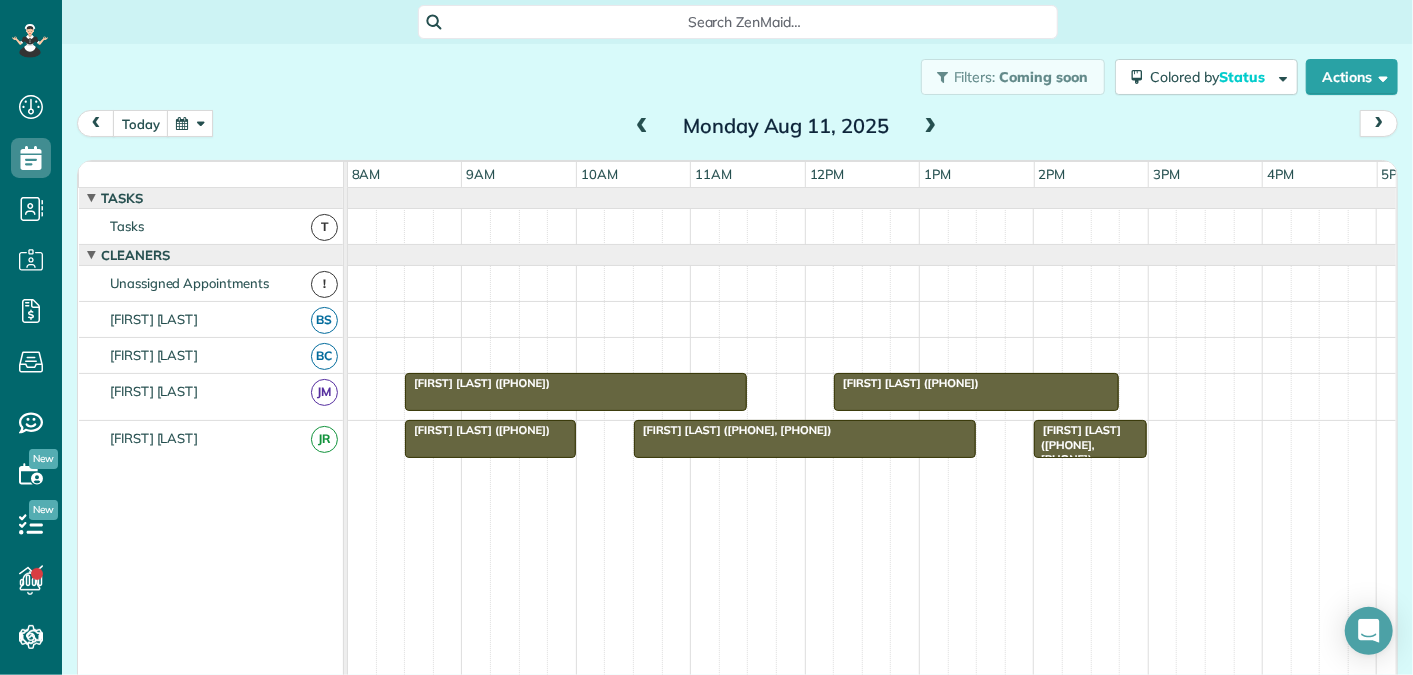click at bounding box center (931, 127) 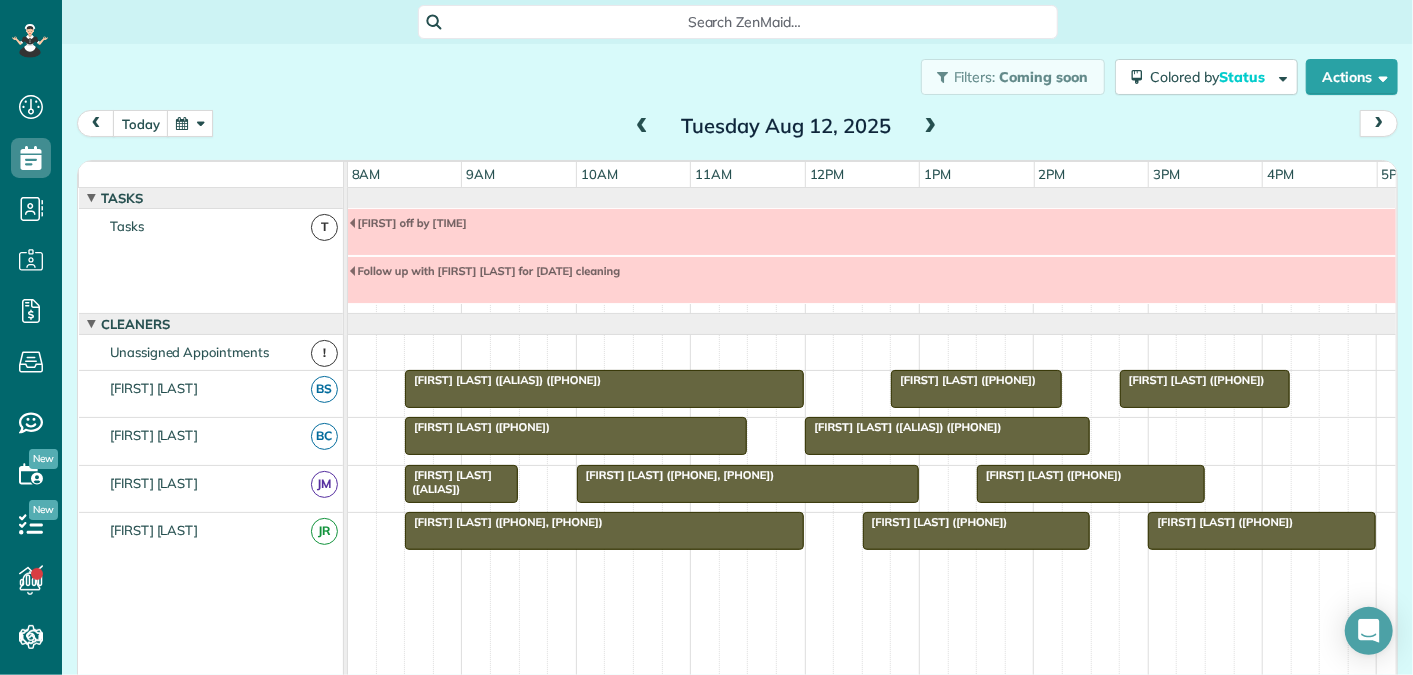 scroll, scrollTop: 68, scrollLeft: 0, axis: vertical 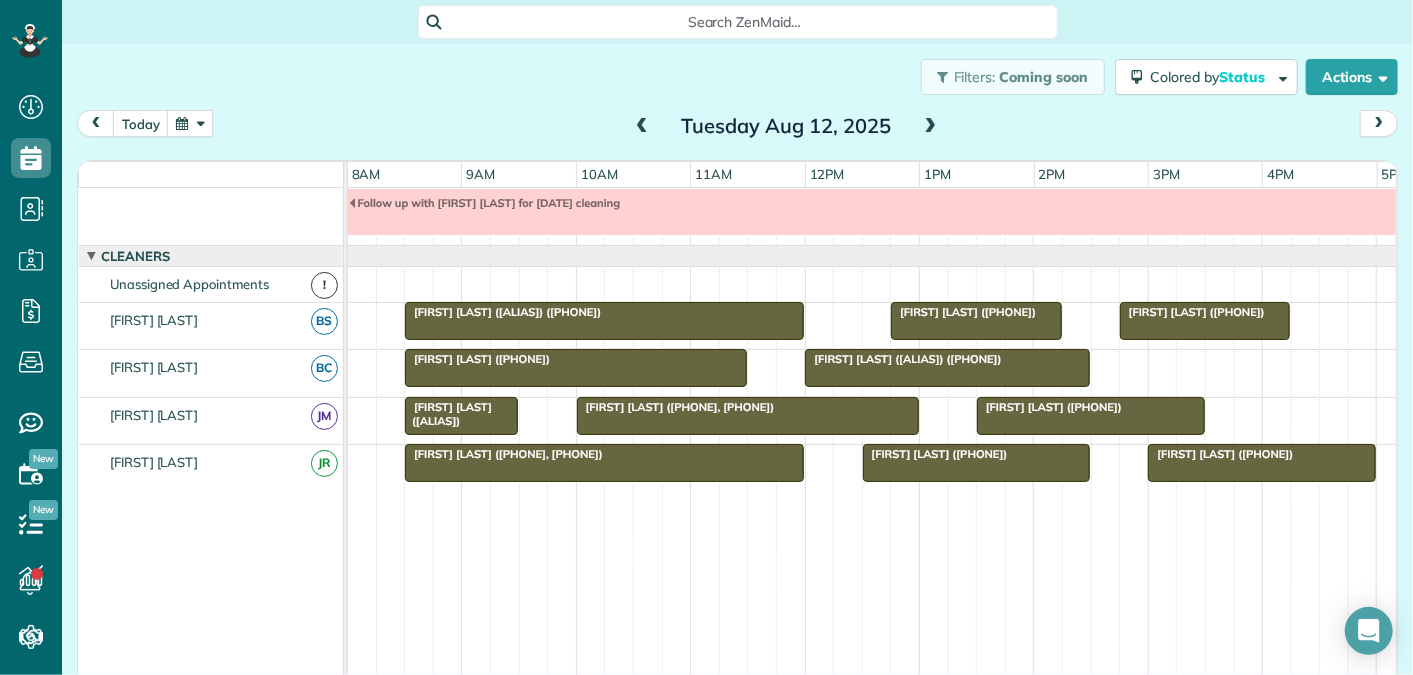 click at bounding box center [931, 127] 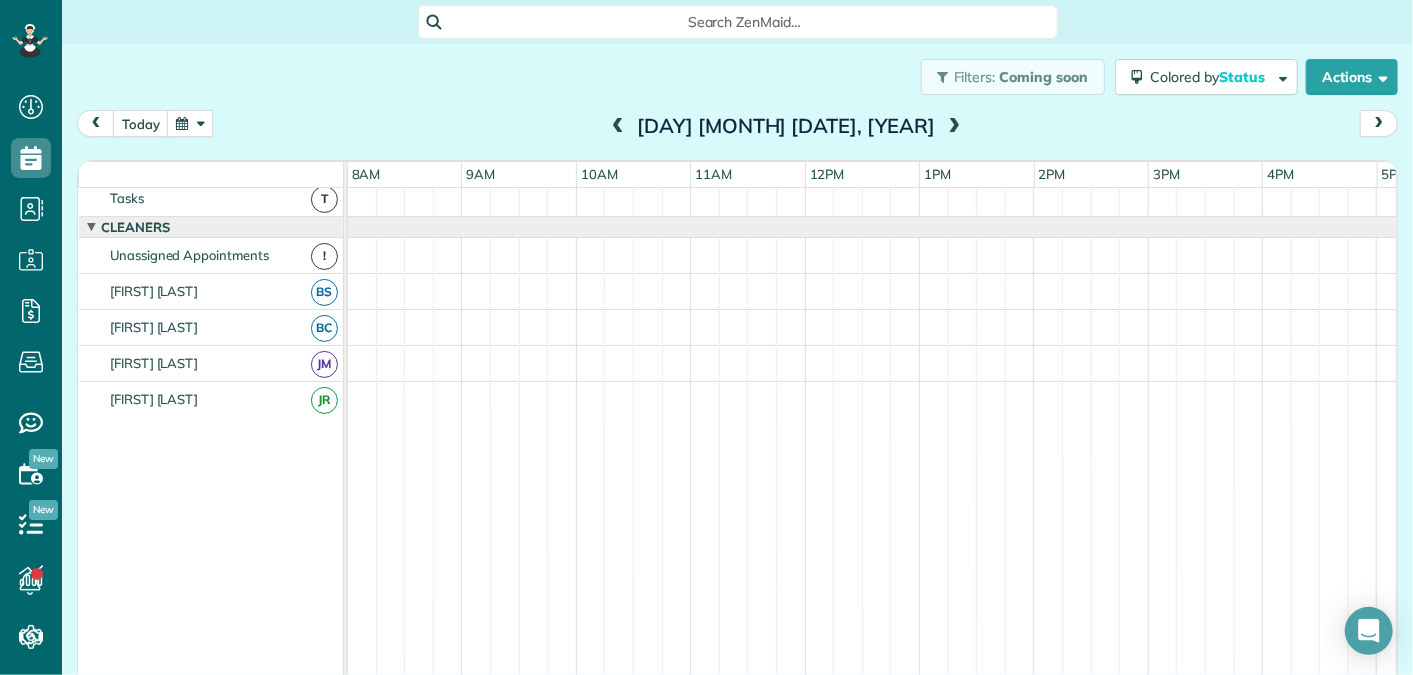 scroll, scrollTop: 0, scrollLeft: 0, axis: both 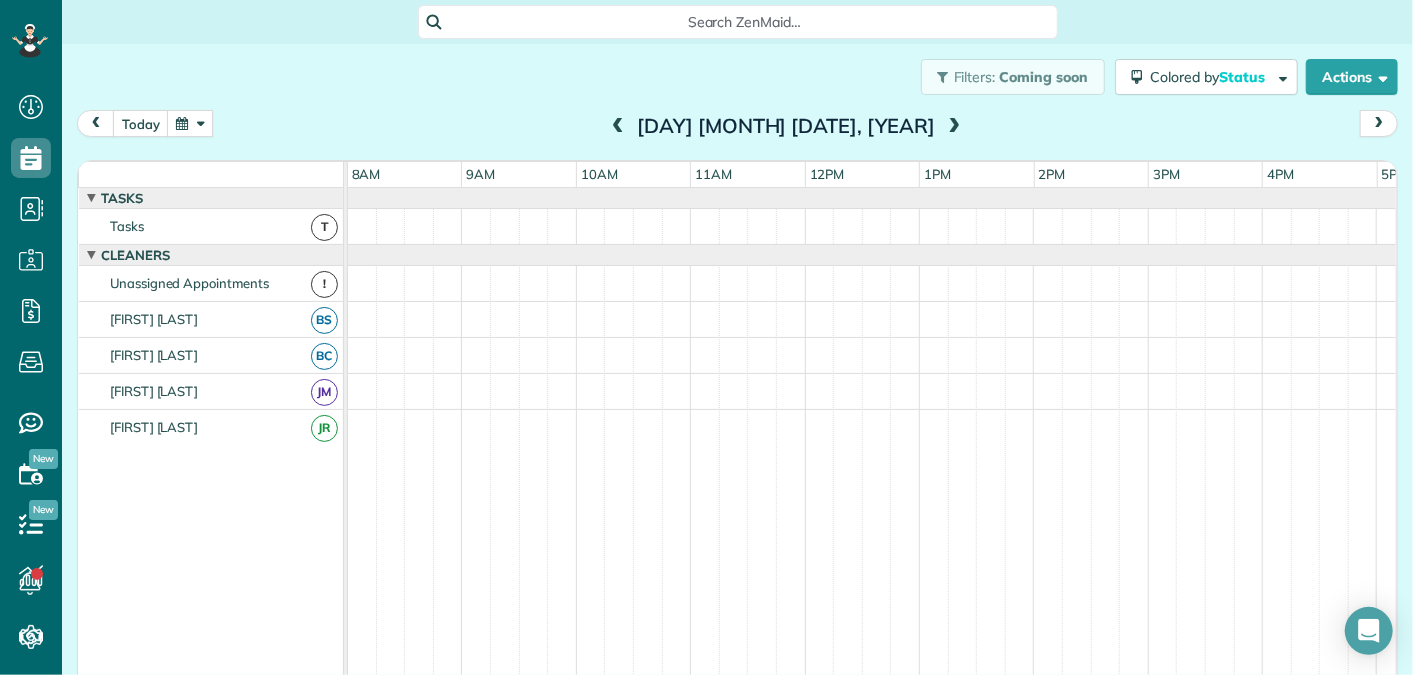 click at bounding box center [618, 127] 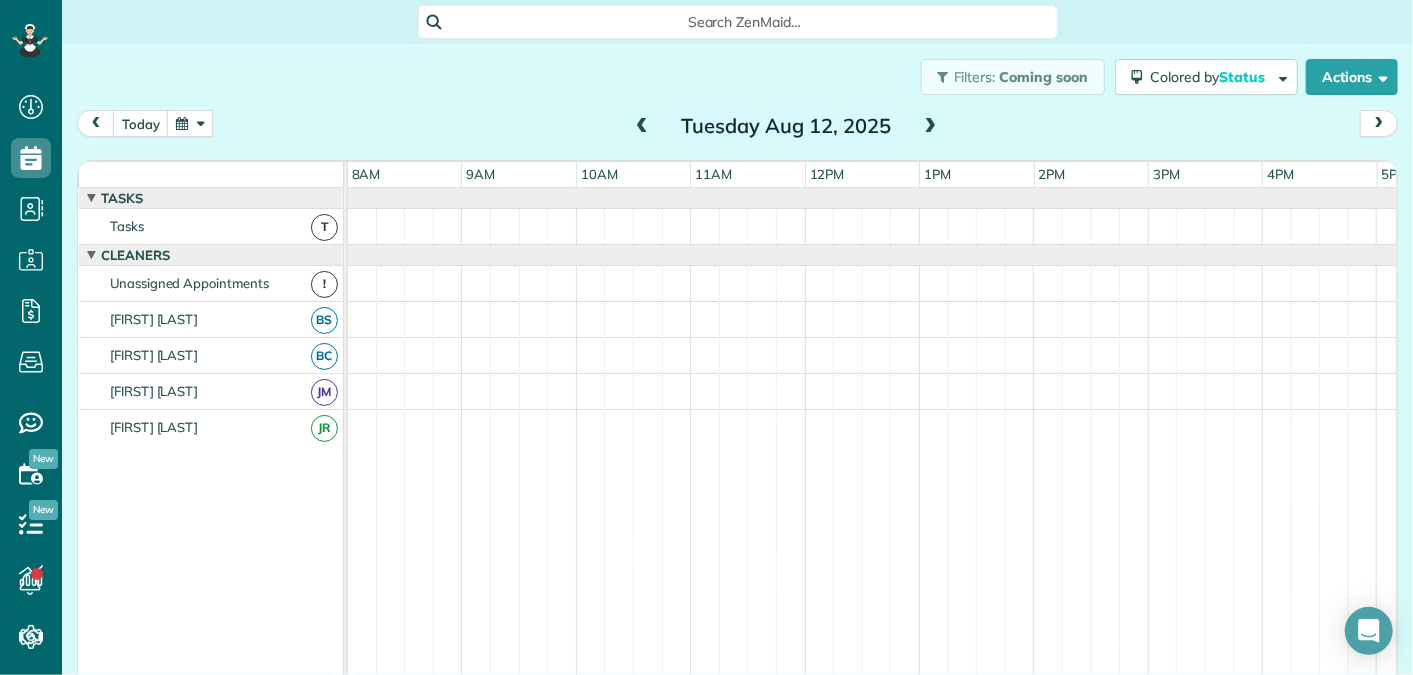 scroll, scrollTop: 68, scrollLeft: 0, axis: vertical 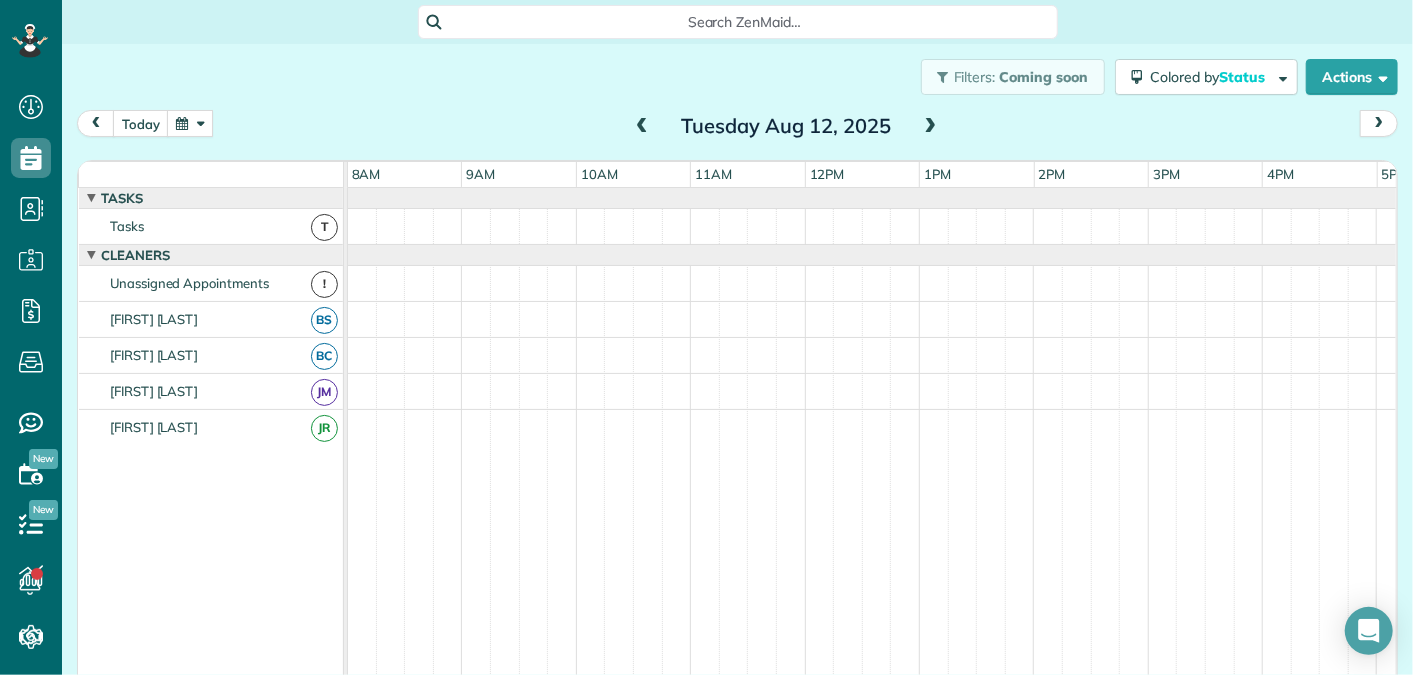 click at bounding box center [642, 127] 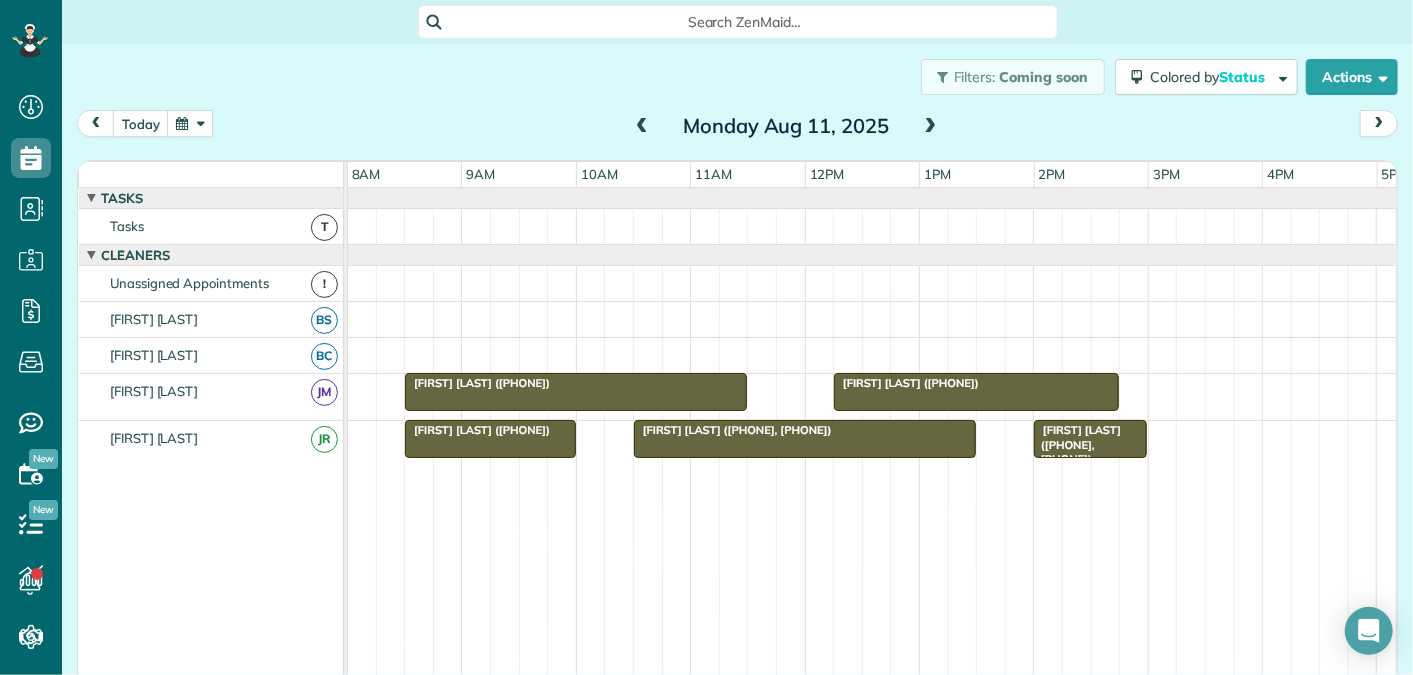 click at bounding box center (931, 127) 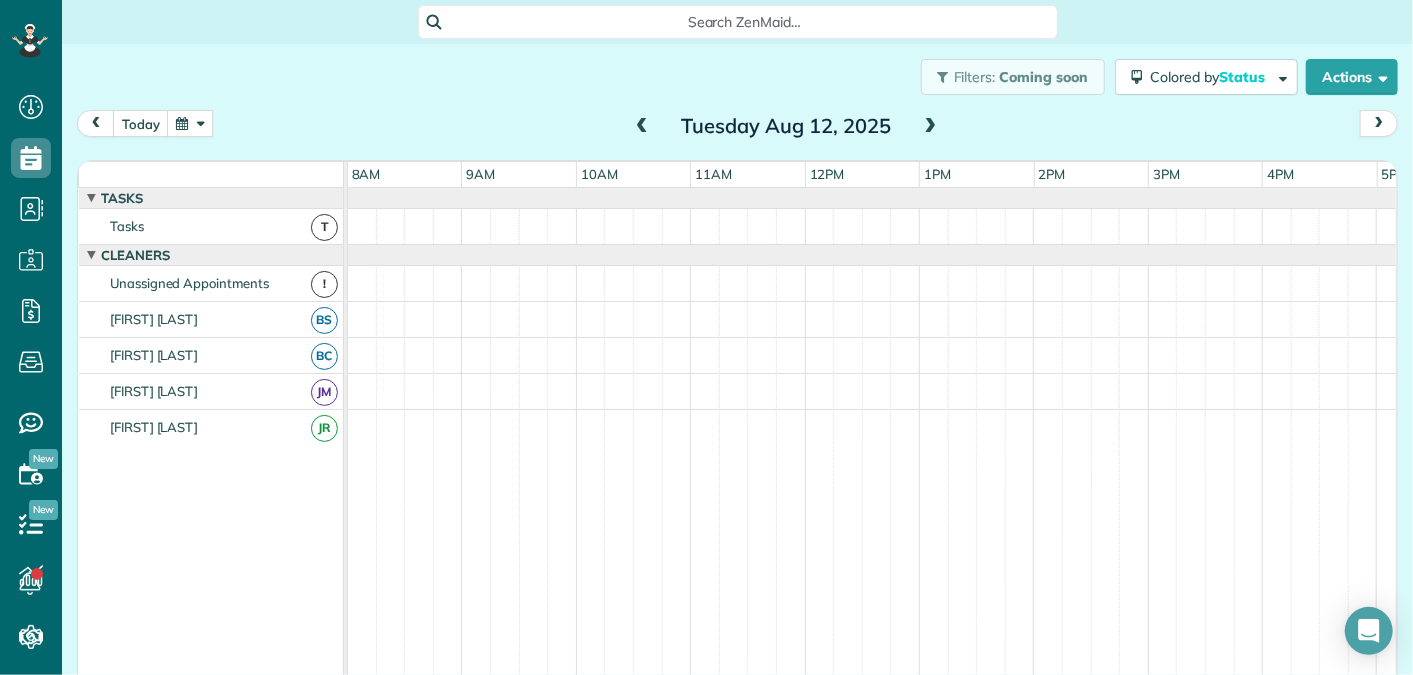 scroll, scrollTop: 68, scrollLeft: 0, axis: vertical 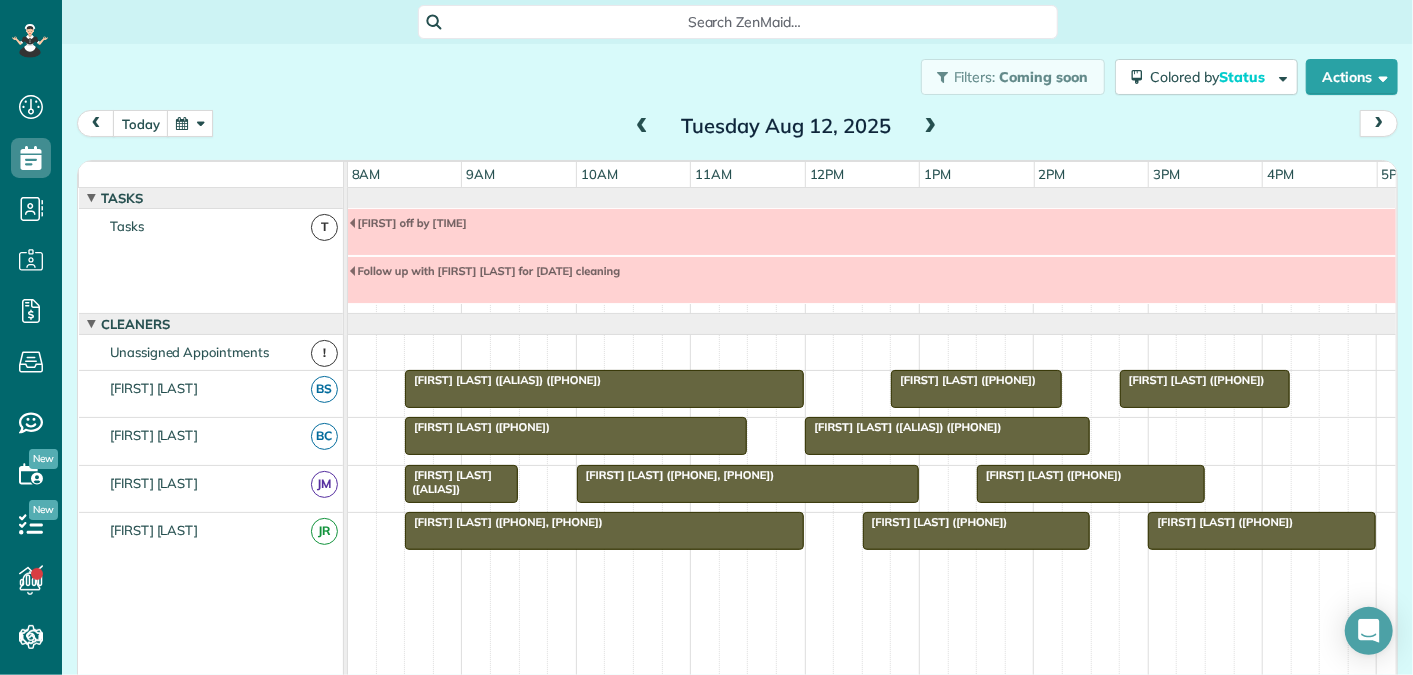 click at bounding box center (642, 127) 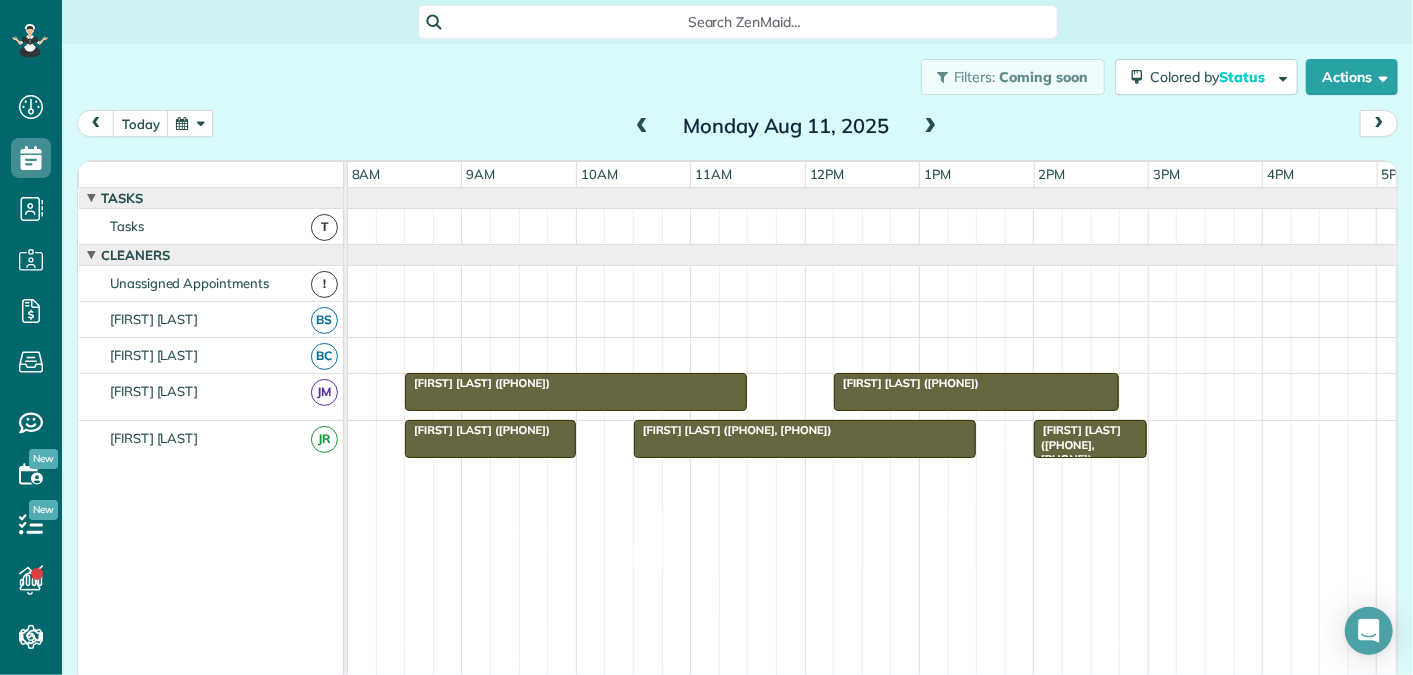 click at bounding box center [931, 127] 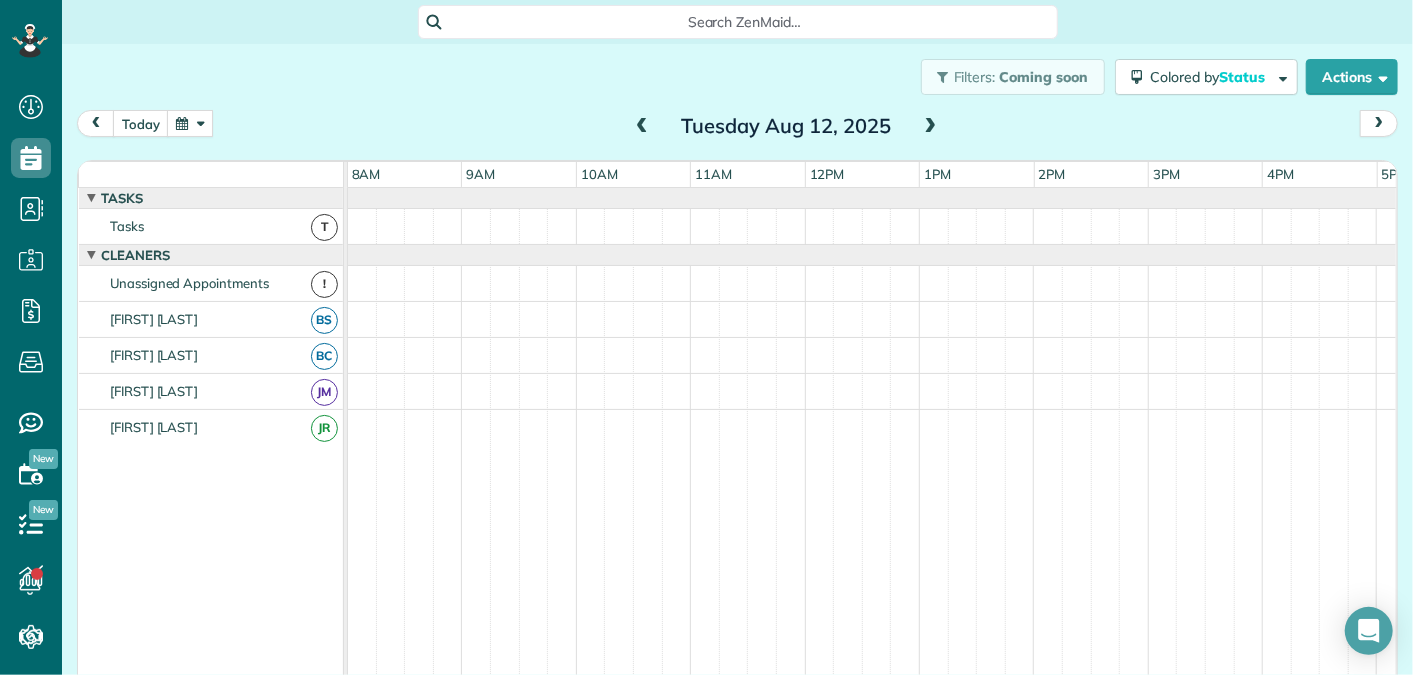 scroll, scrollTop: 68, scrollLeft: 0, axis: vertical 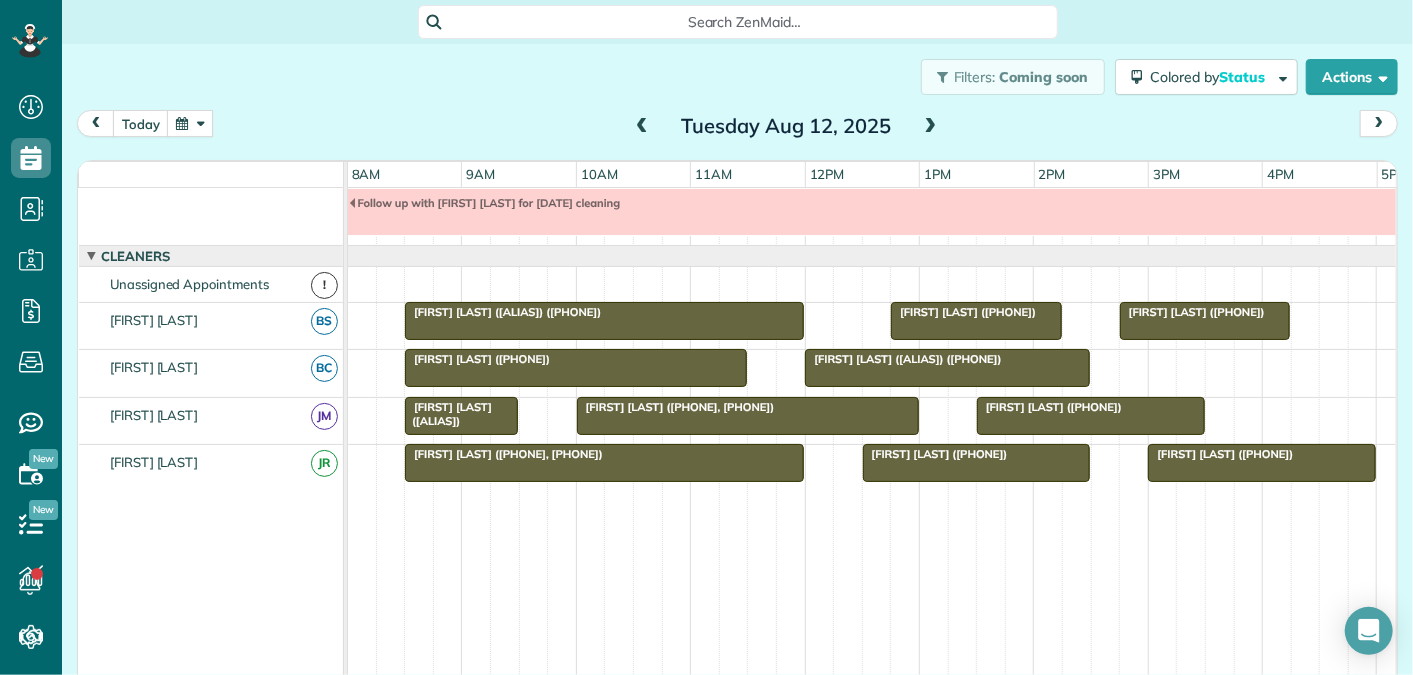 click on "Filters:   Coming soon
Colored by  Status
Color by Cleaner
Color by Team
Color by Status
Color by Recurrence
Color by Paid/Unpaid
Filters  Default
Schedule Changes
Actions
Create Appointment
Create Task
Clock In/Out
Send Work Orders
Print Route Sheets
Today's Emails/Texts
Export data.." at bounding box center (737, 77) 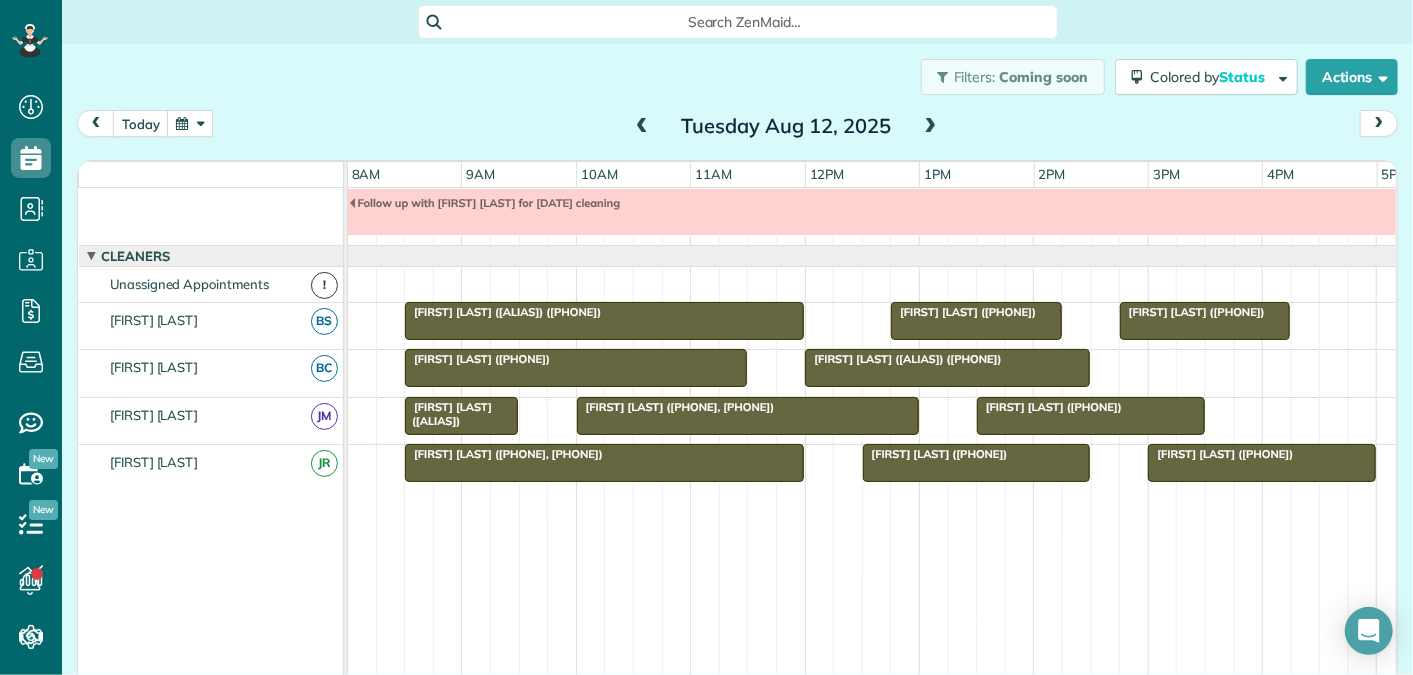 click at bounding box center (642, 127) 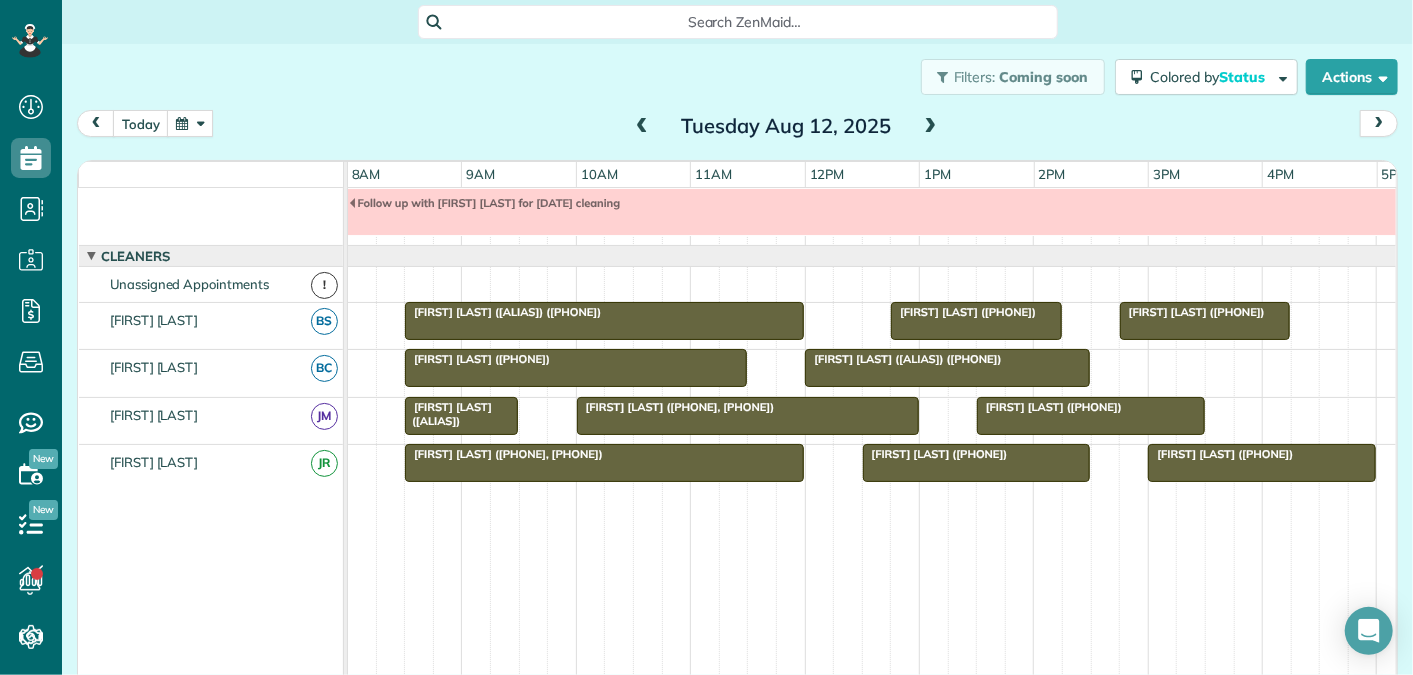 scroll, scrollTop: 0, scrollLeft: 0, axis: both 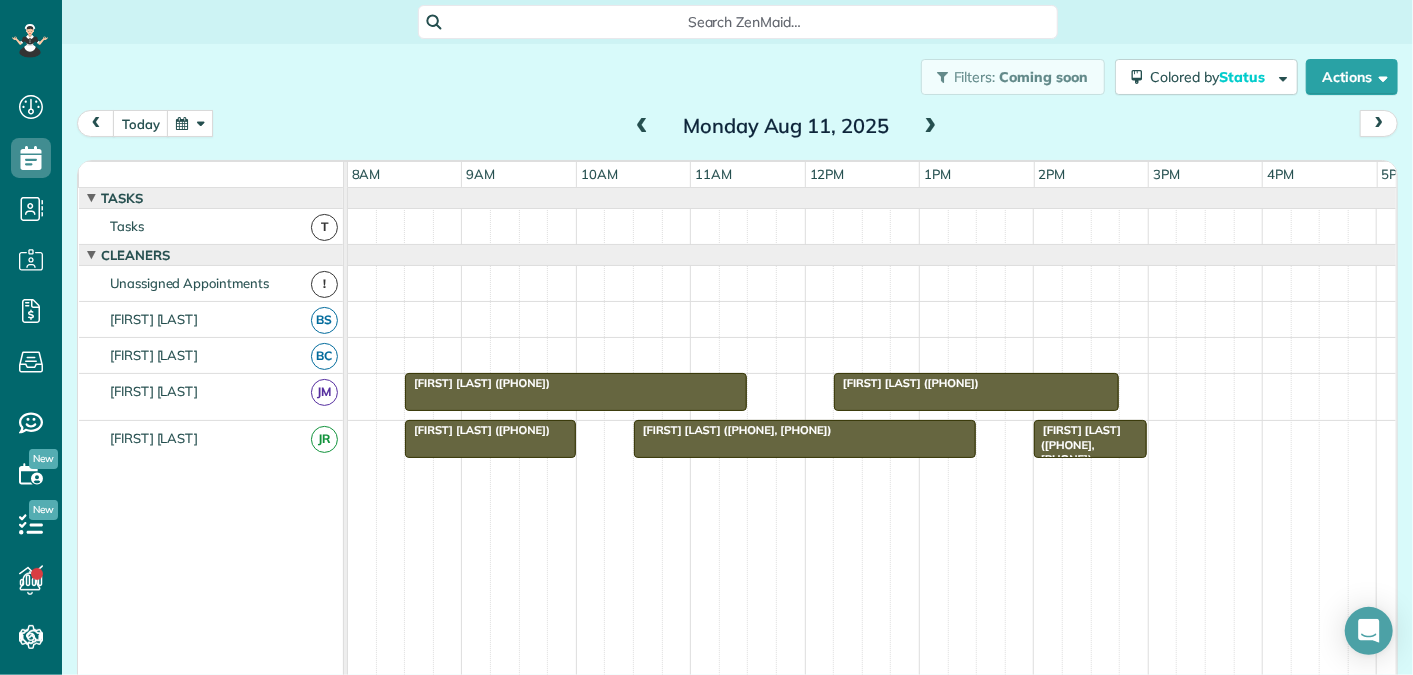 click at bounding box center (642, 127) 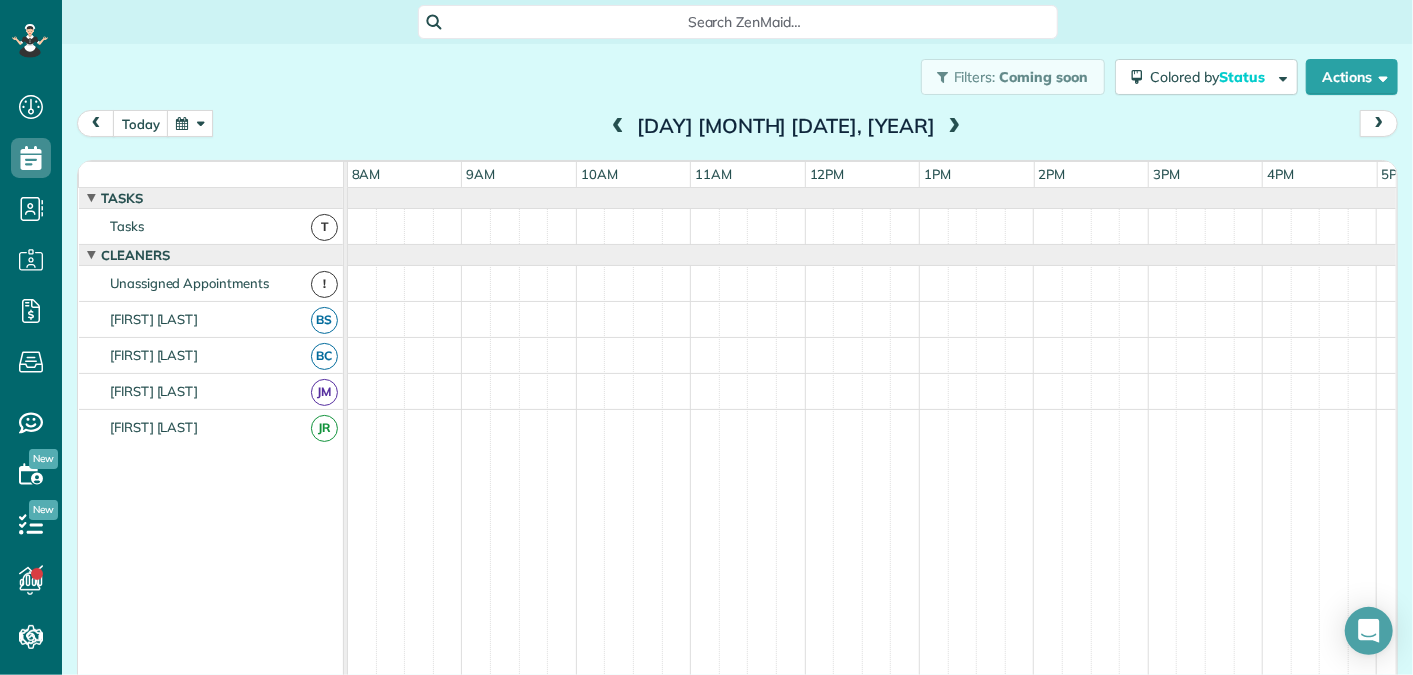 click at bounding box center [618, 127] 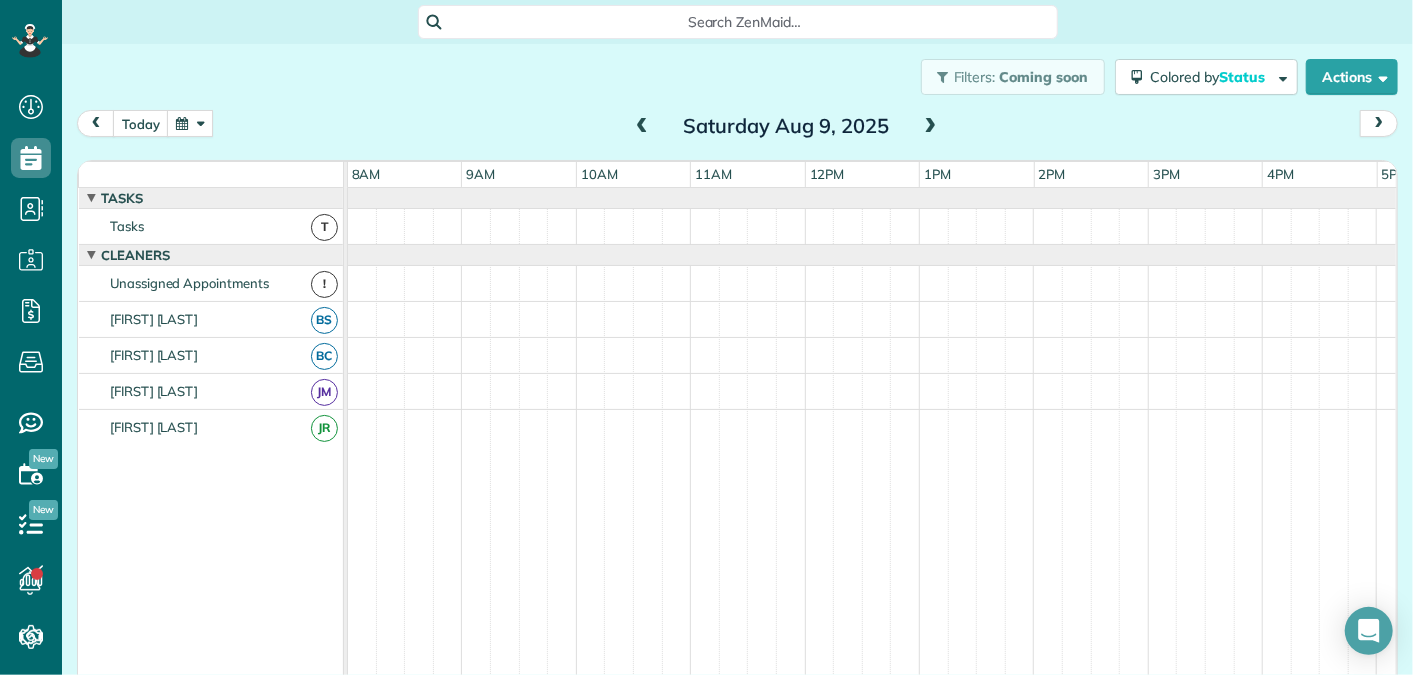 click at bounding box center [931, 127] 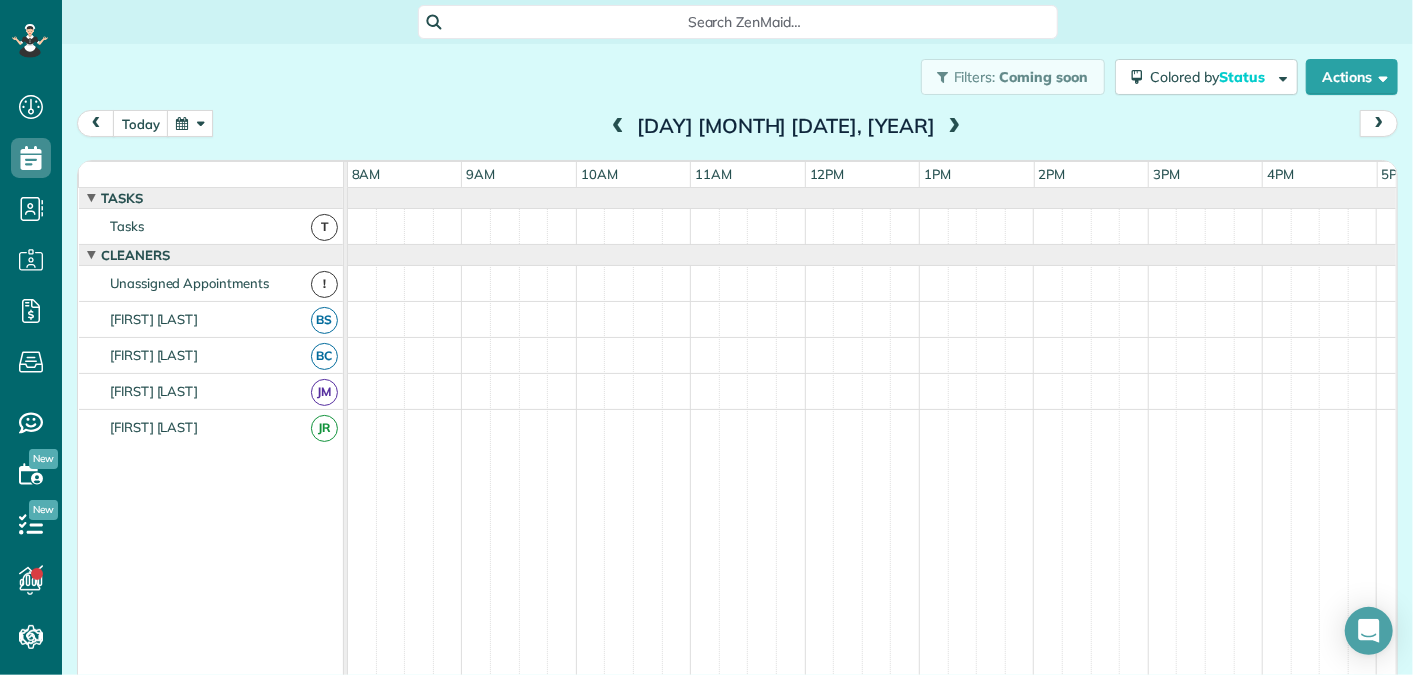 click at bounding box center (954, 127) 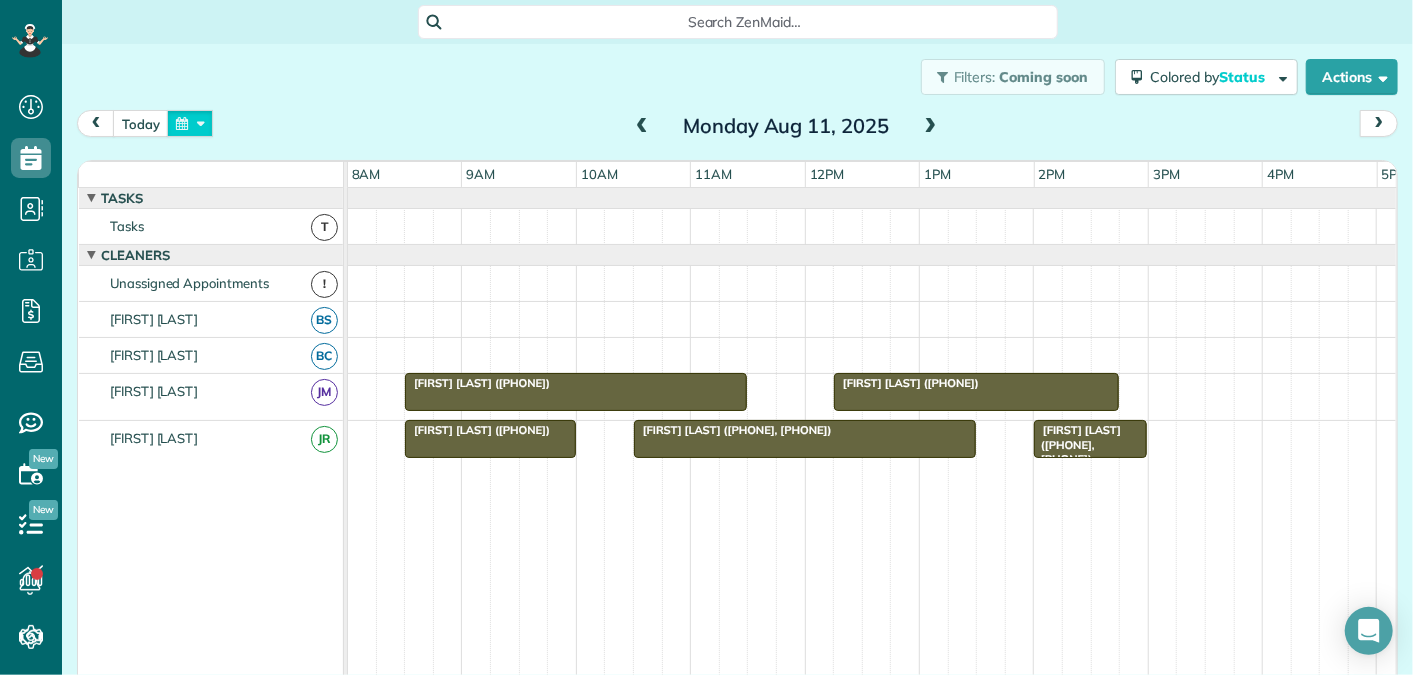 click at bounding box center [190, 123] 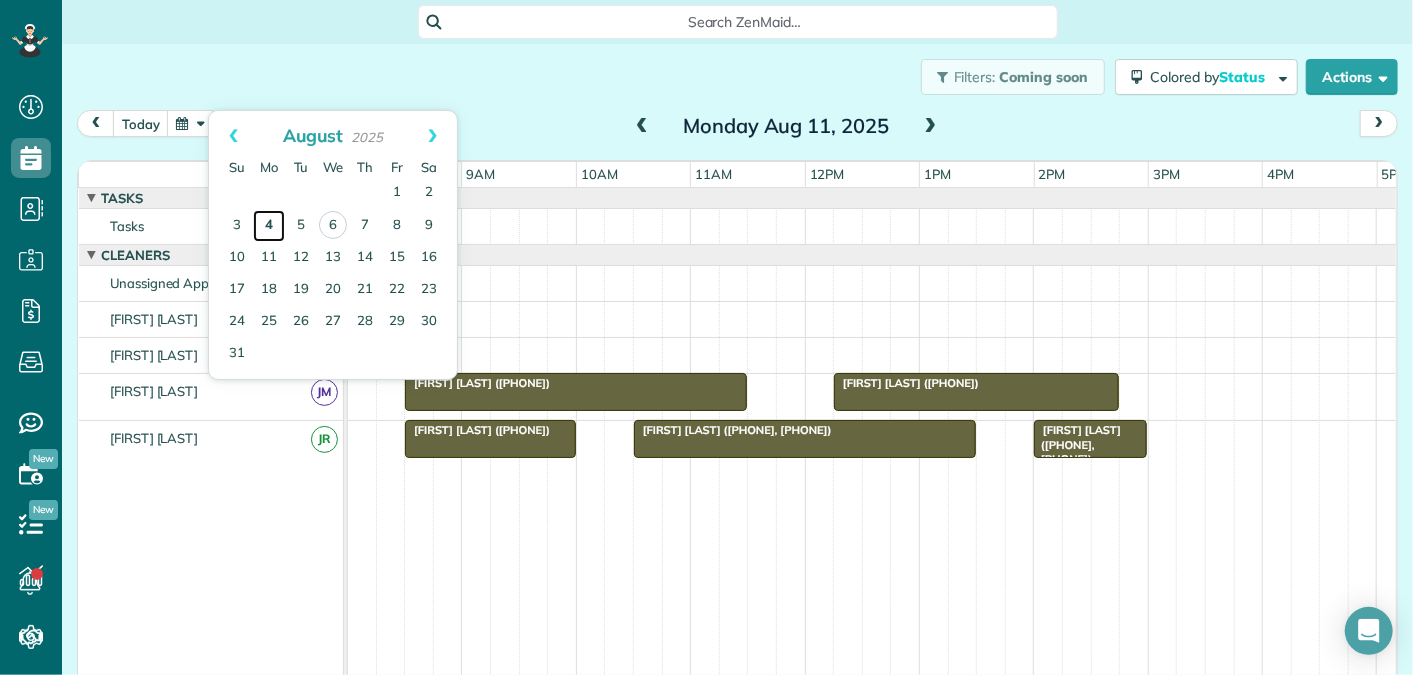 click on "4" at bounding box center [269, 226] 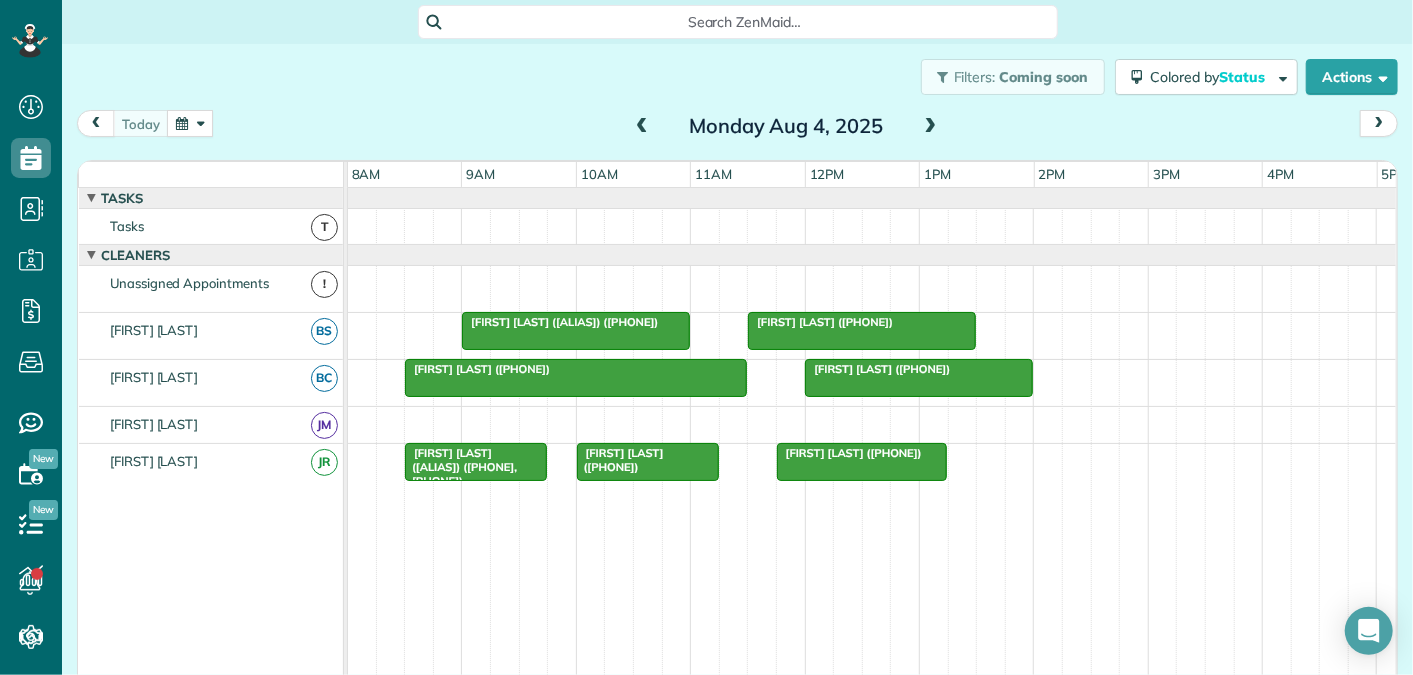 click at bounding box center [931, 127] 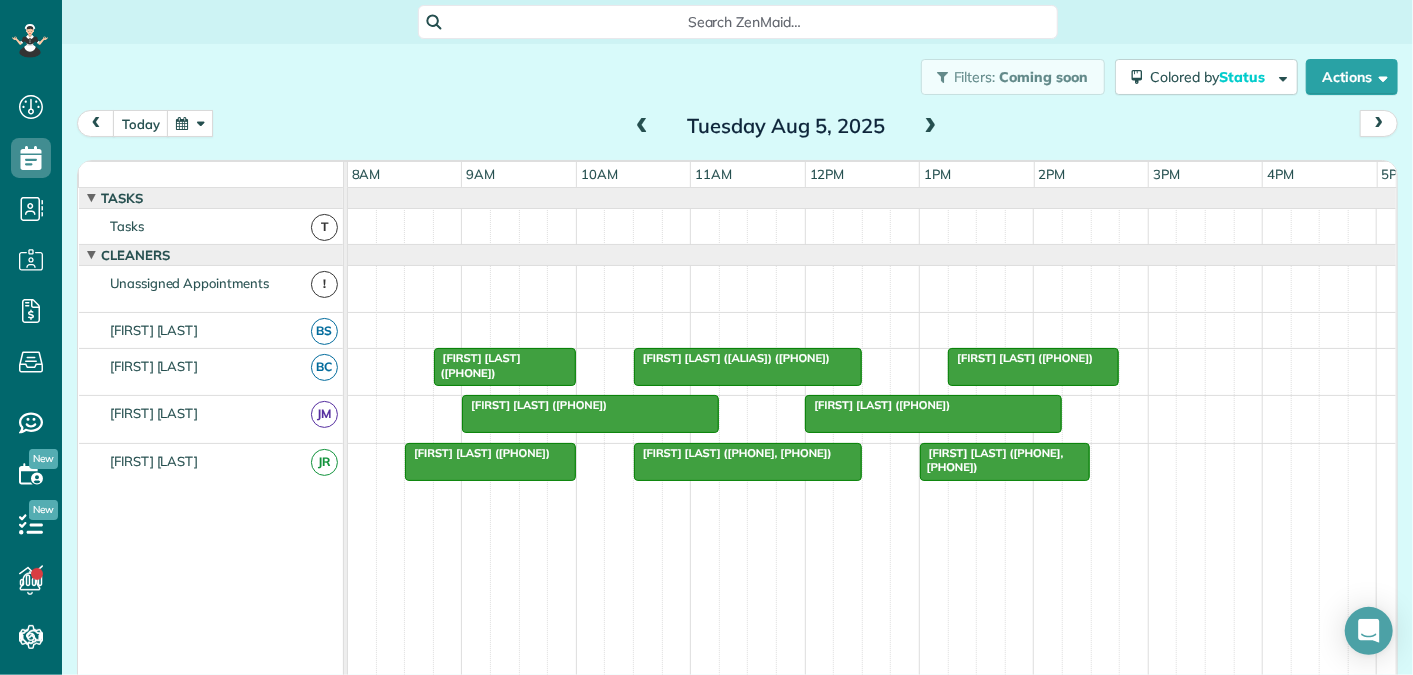 click on "[FIRST] [LAST] ([PHONE])" at bounding box center [534, 405] 